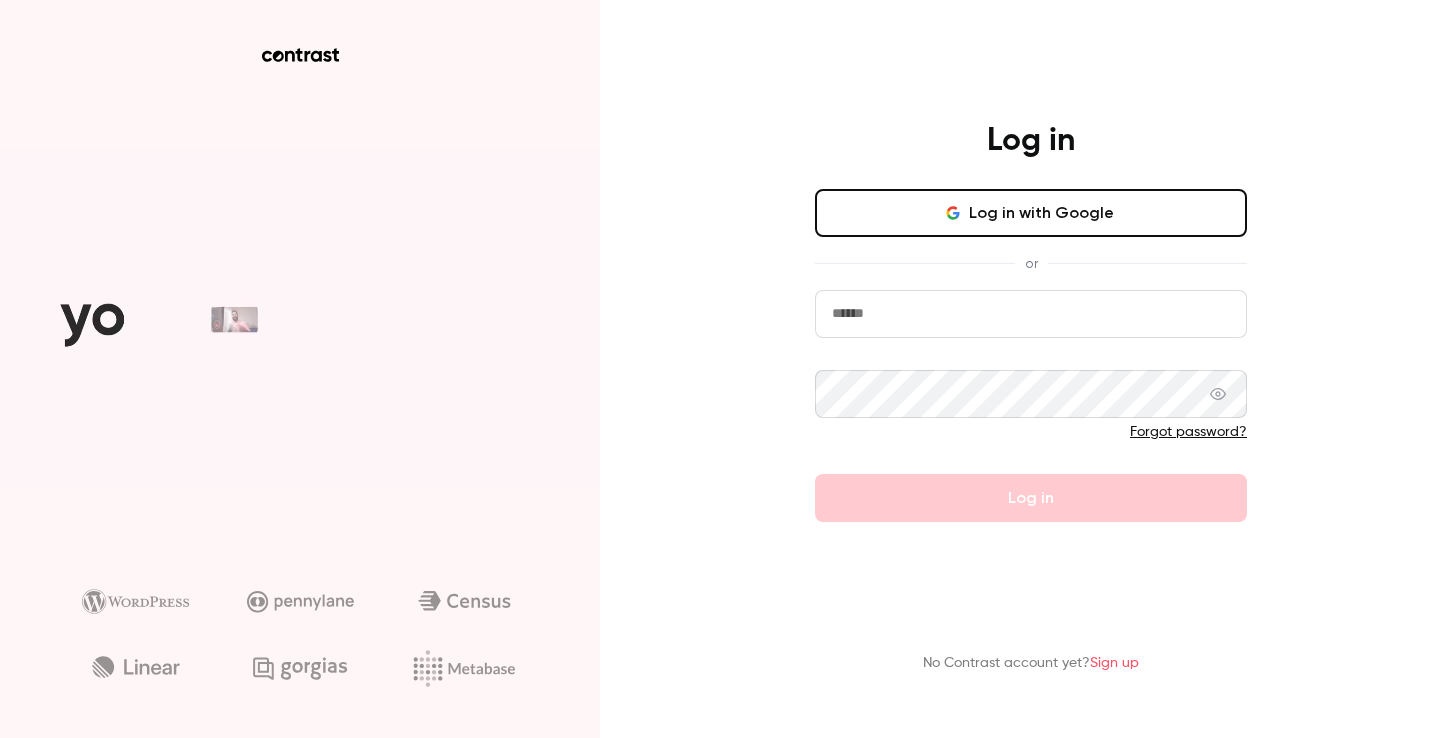scroll, scrollTop: 0, scrollLeft: 0, axis: both 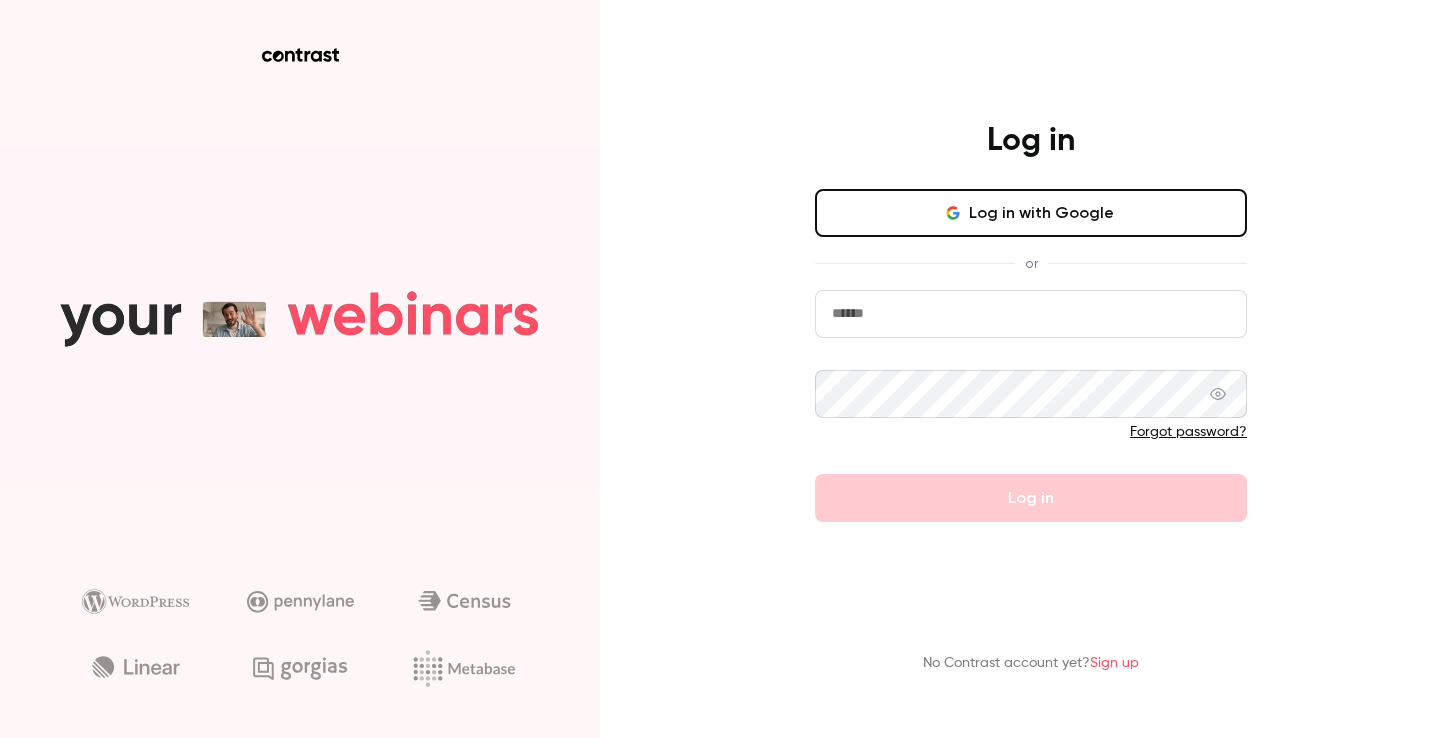 click on "Log in with Google" at bounding box center [1031, 213] 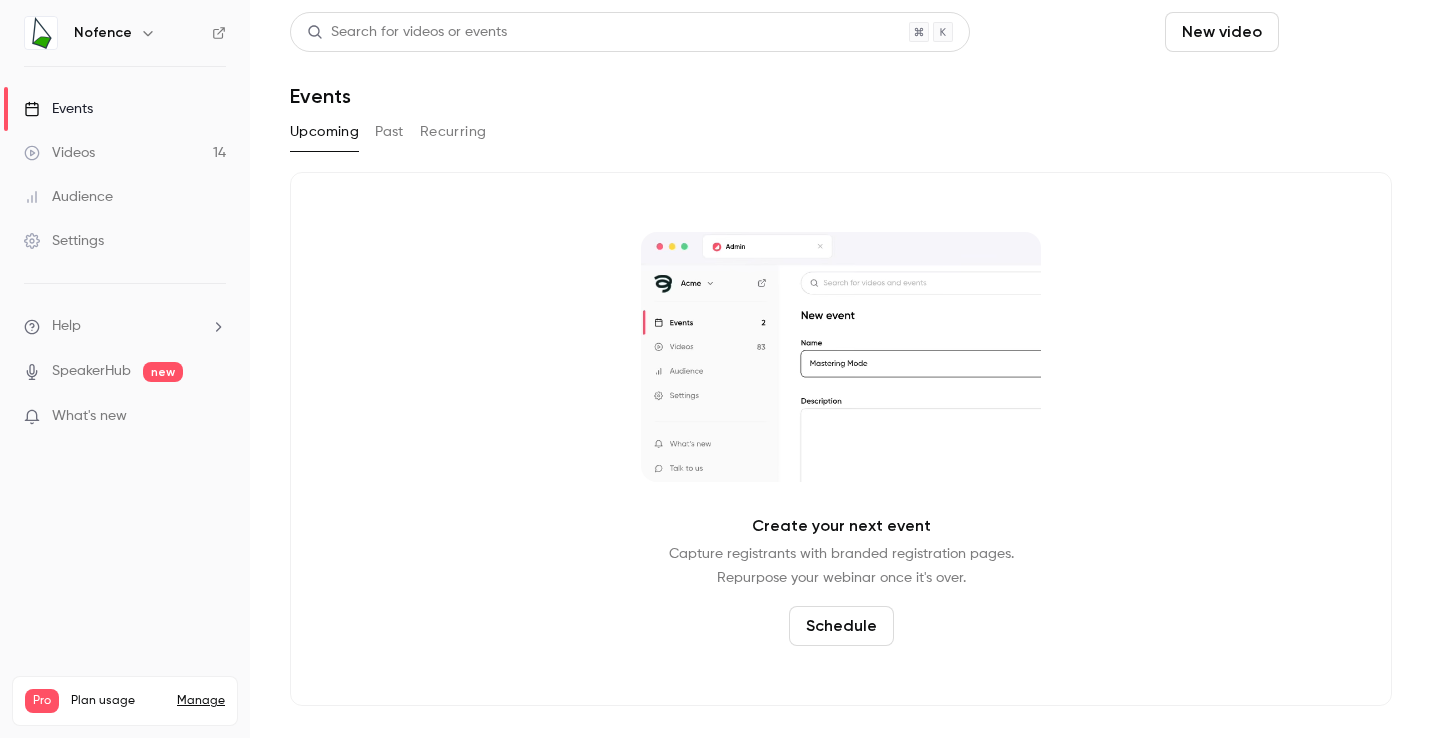 click on "Schedule" at bounding box center [1339, 32] 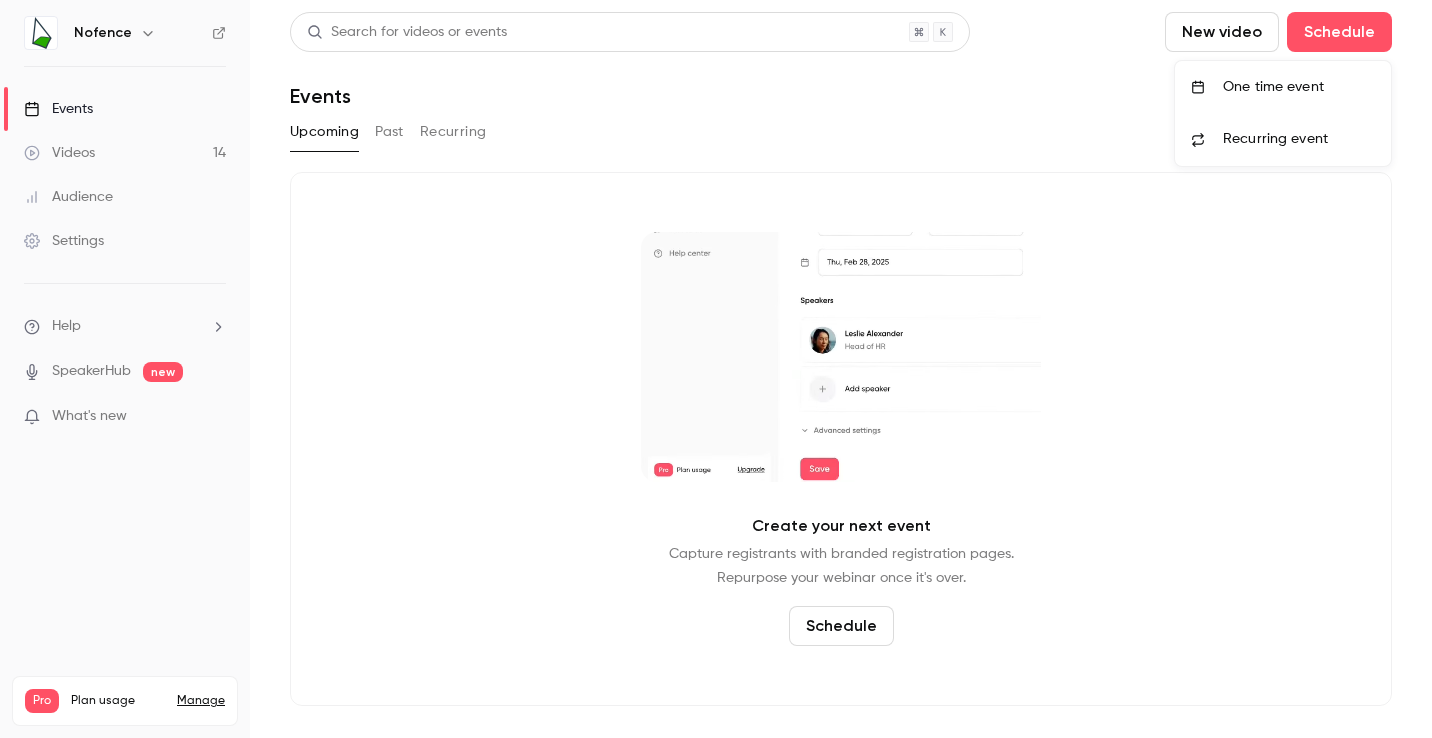 click on "One time event" at bounding box center (1299, 87) 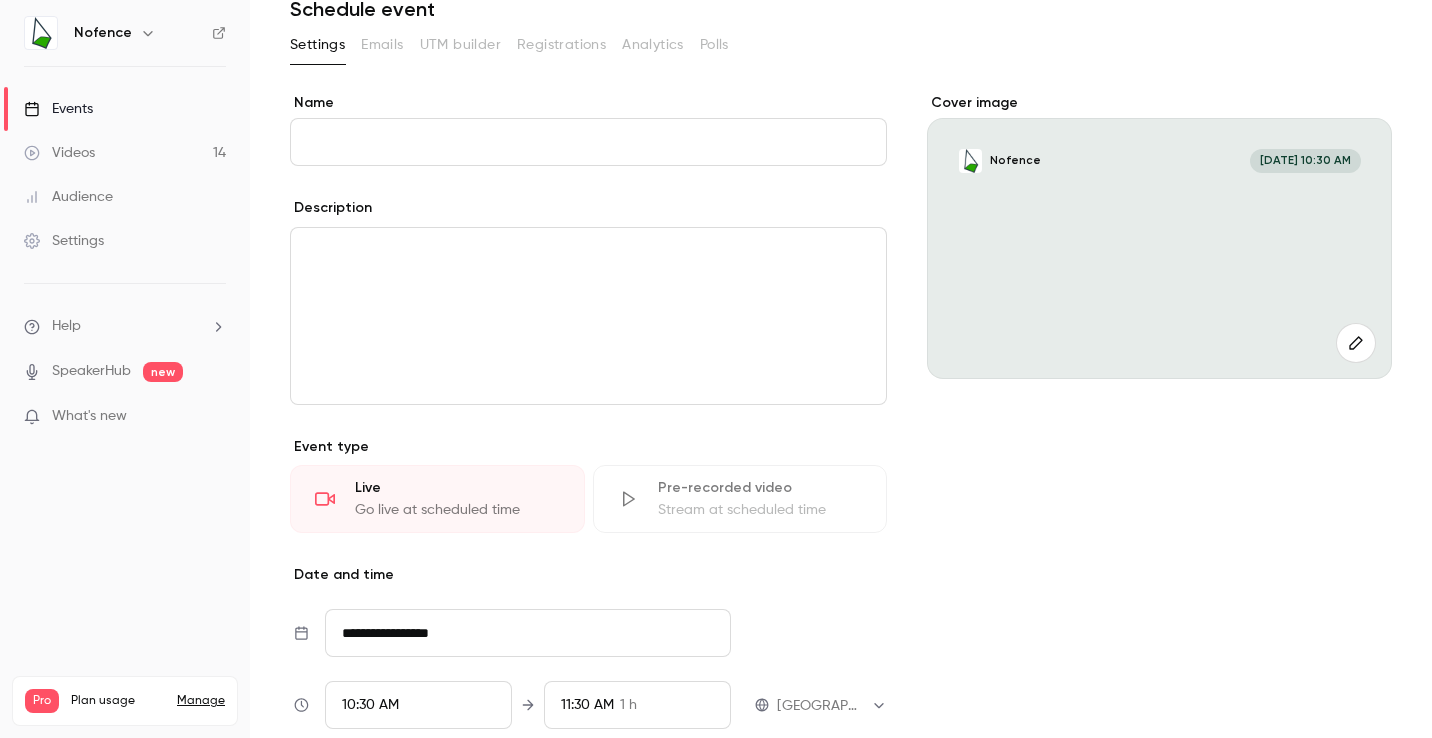 scroll, scrollTop: 0, scrollLeft: 0, axis: both 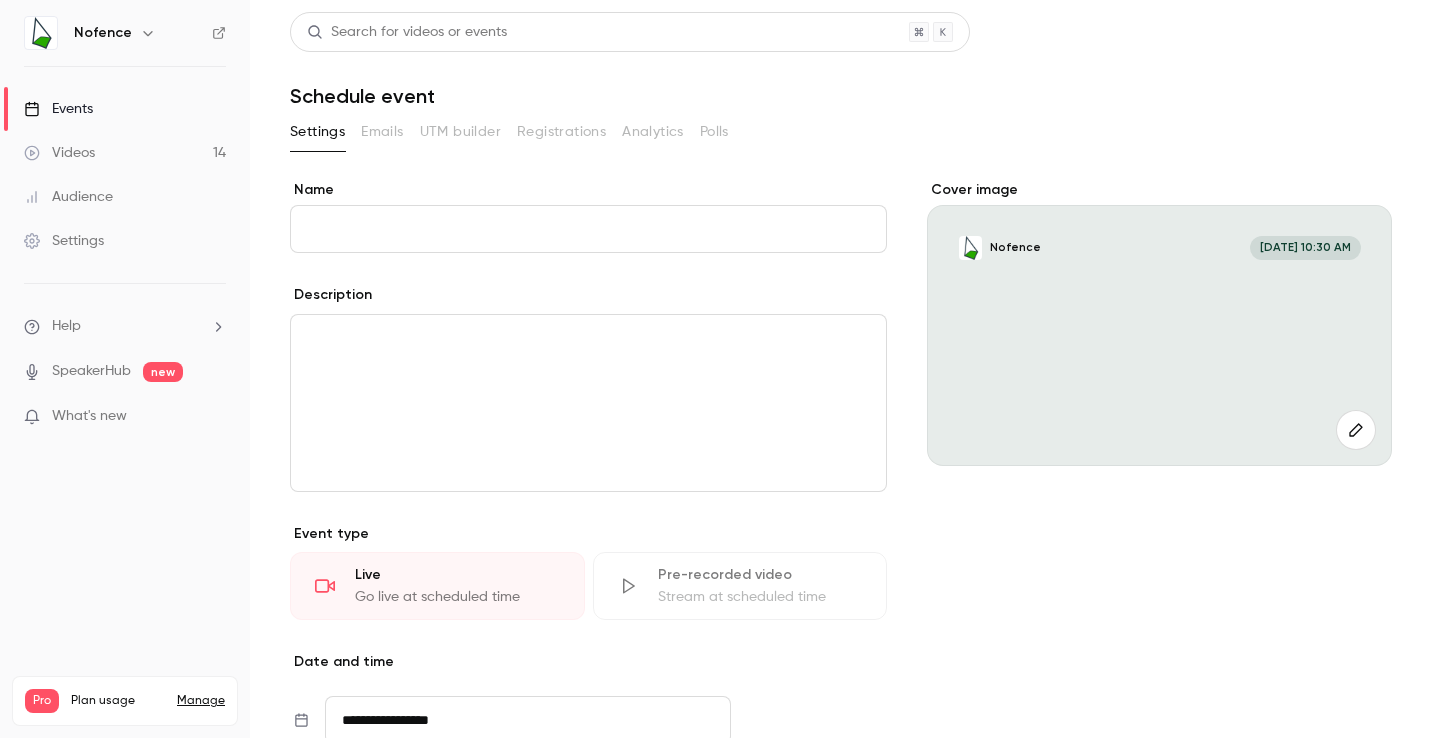 click on "Events" at bounding box center [125, 109] 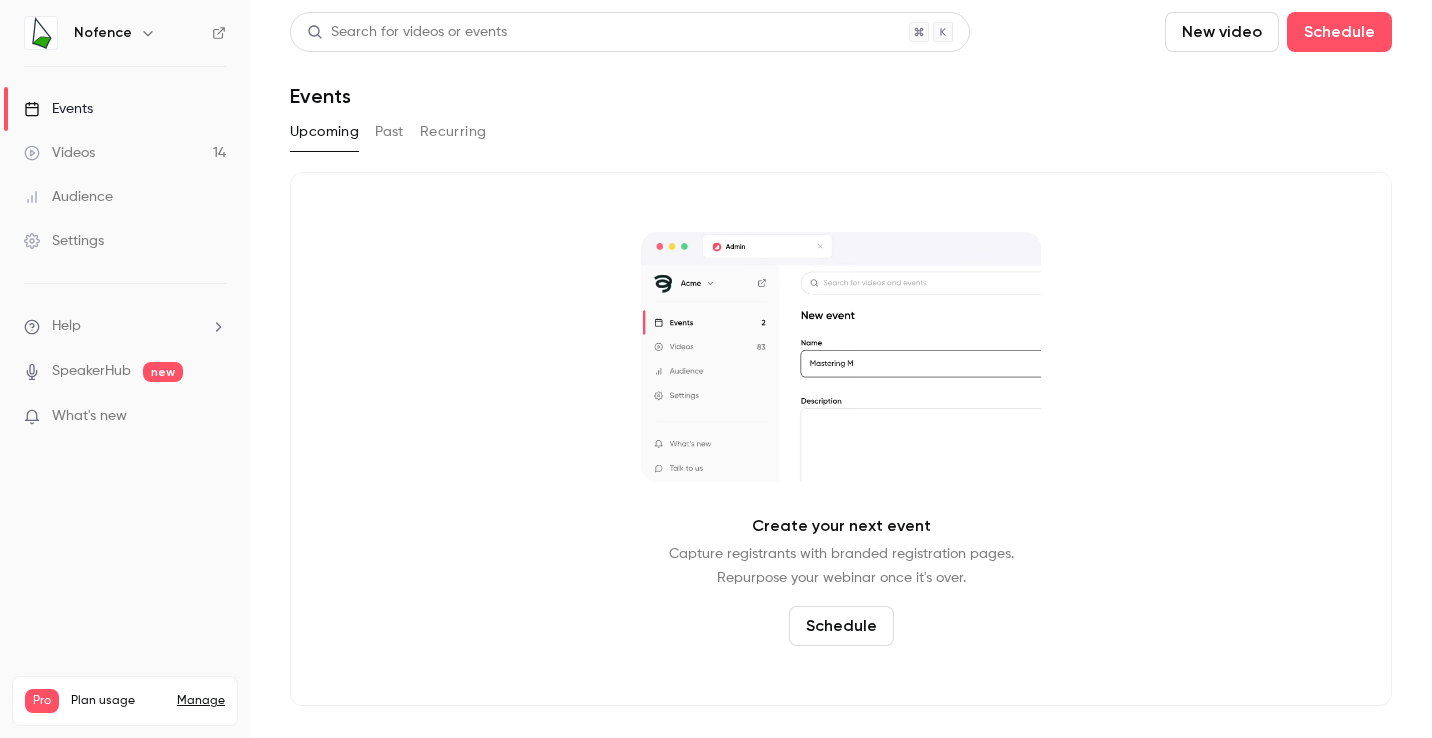 click on "Past" at bounding box center (389, 132) 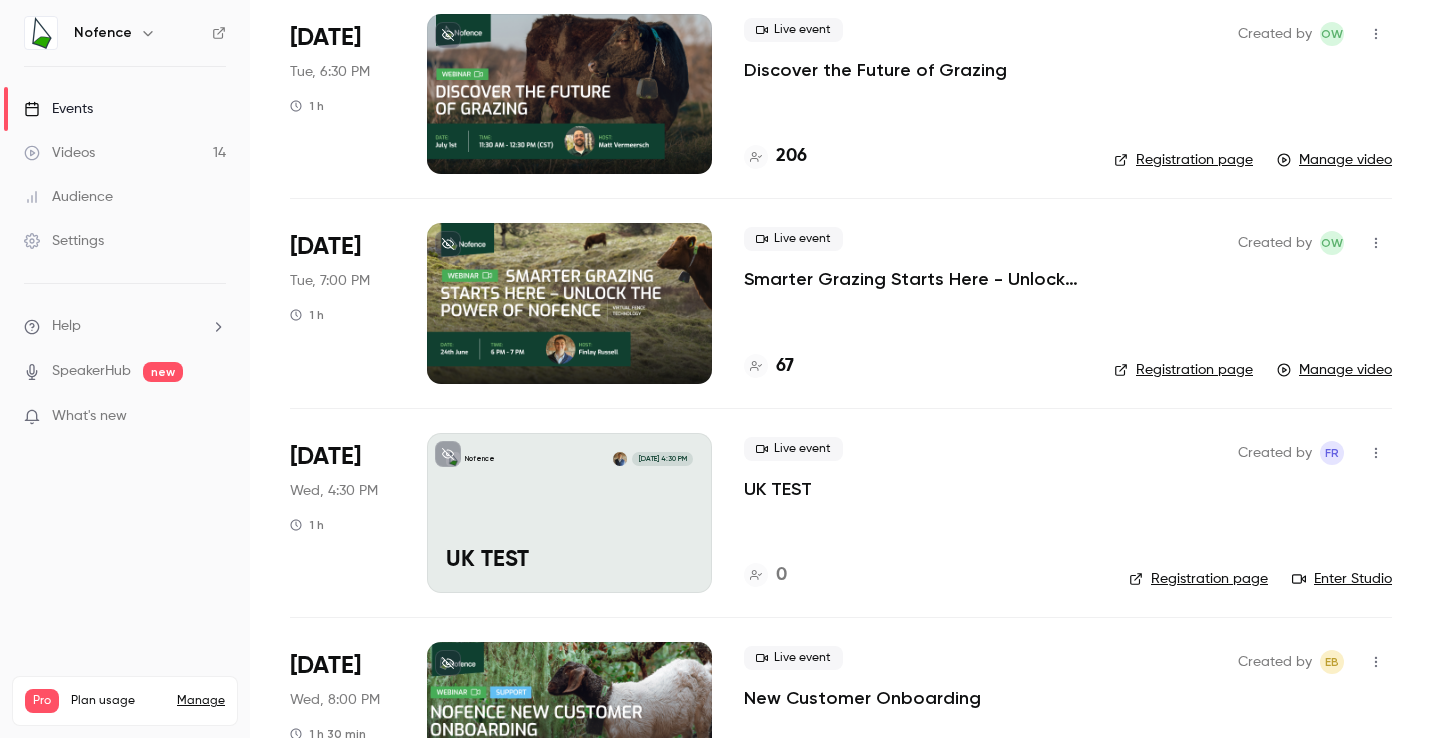 scroll, scrollTop: 104, scrollLeft: 0, axis: vertical 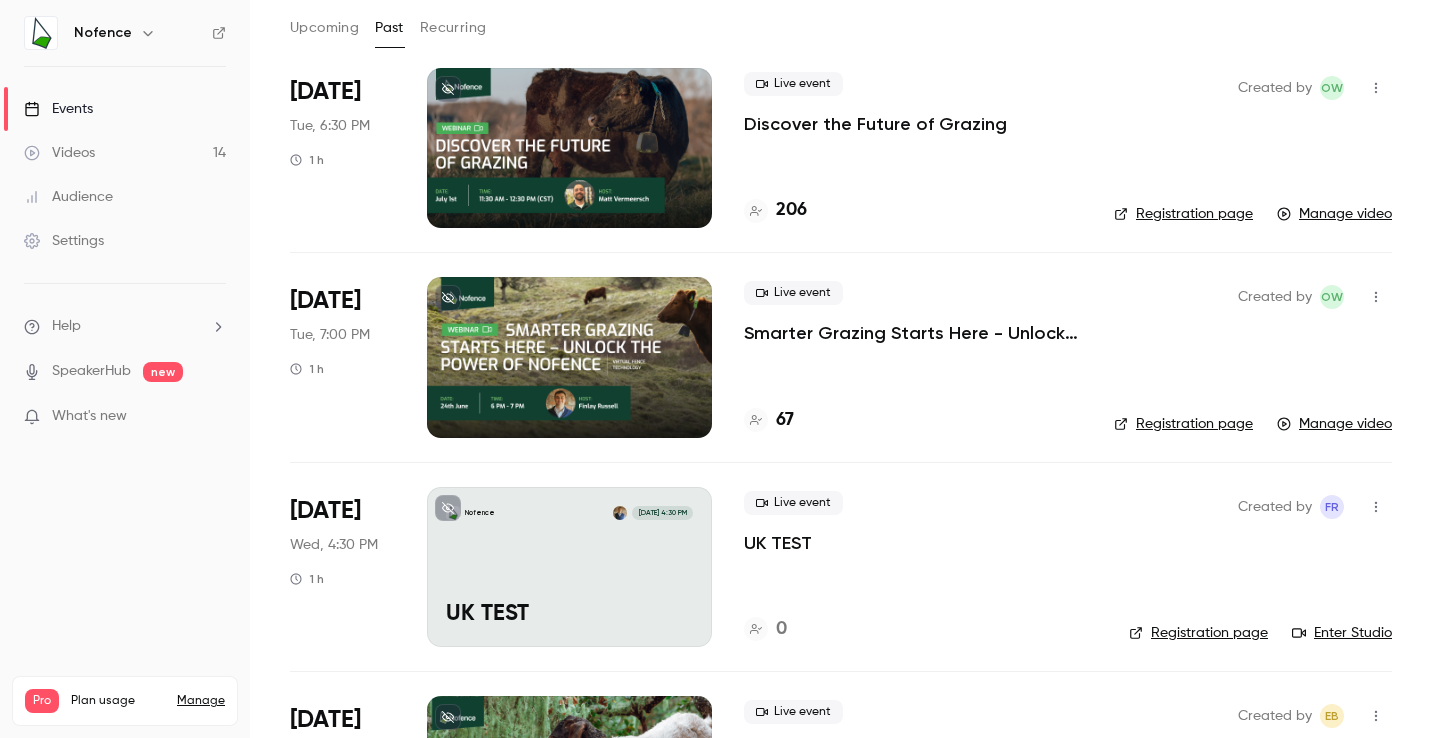 click 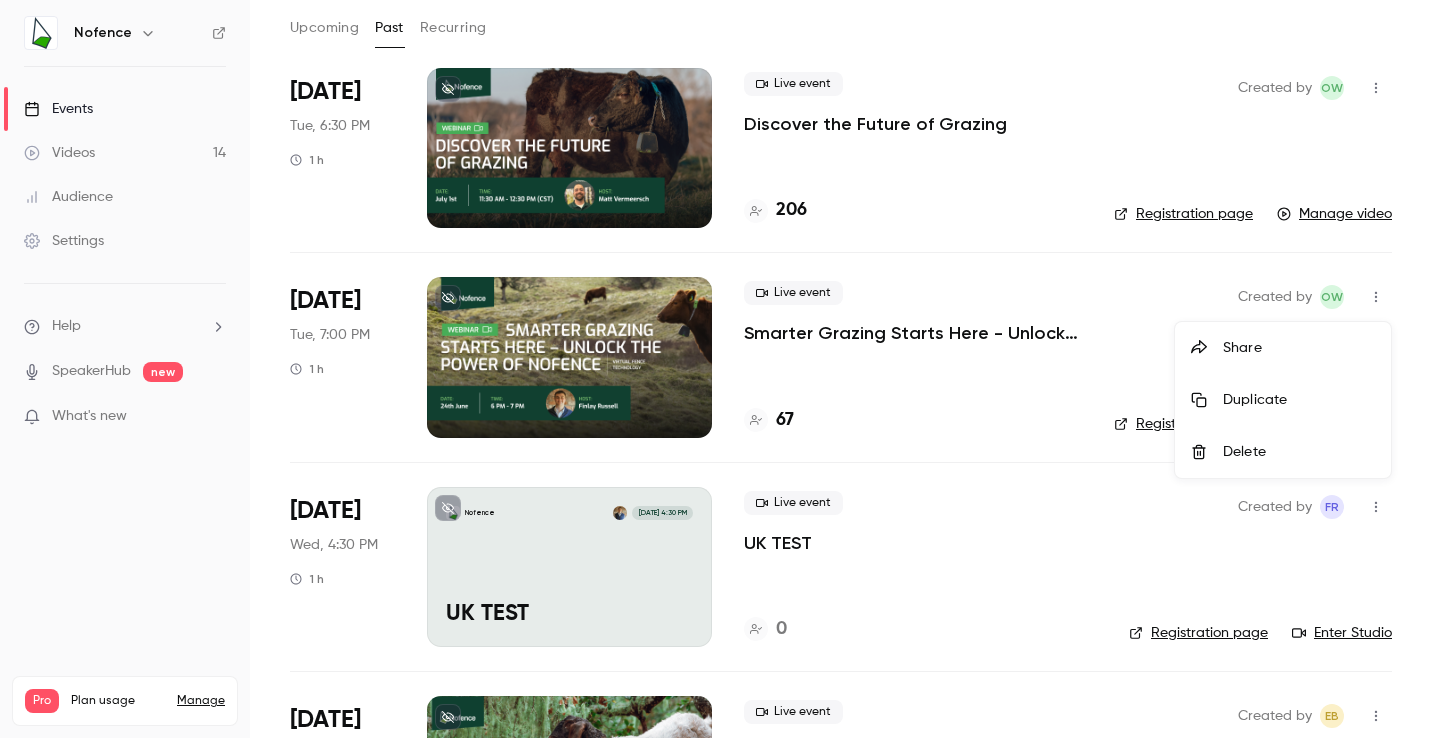 click on "Duplicate" at bounding box center (1283, 400) 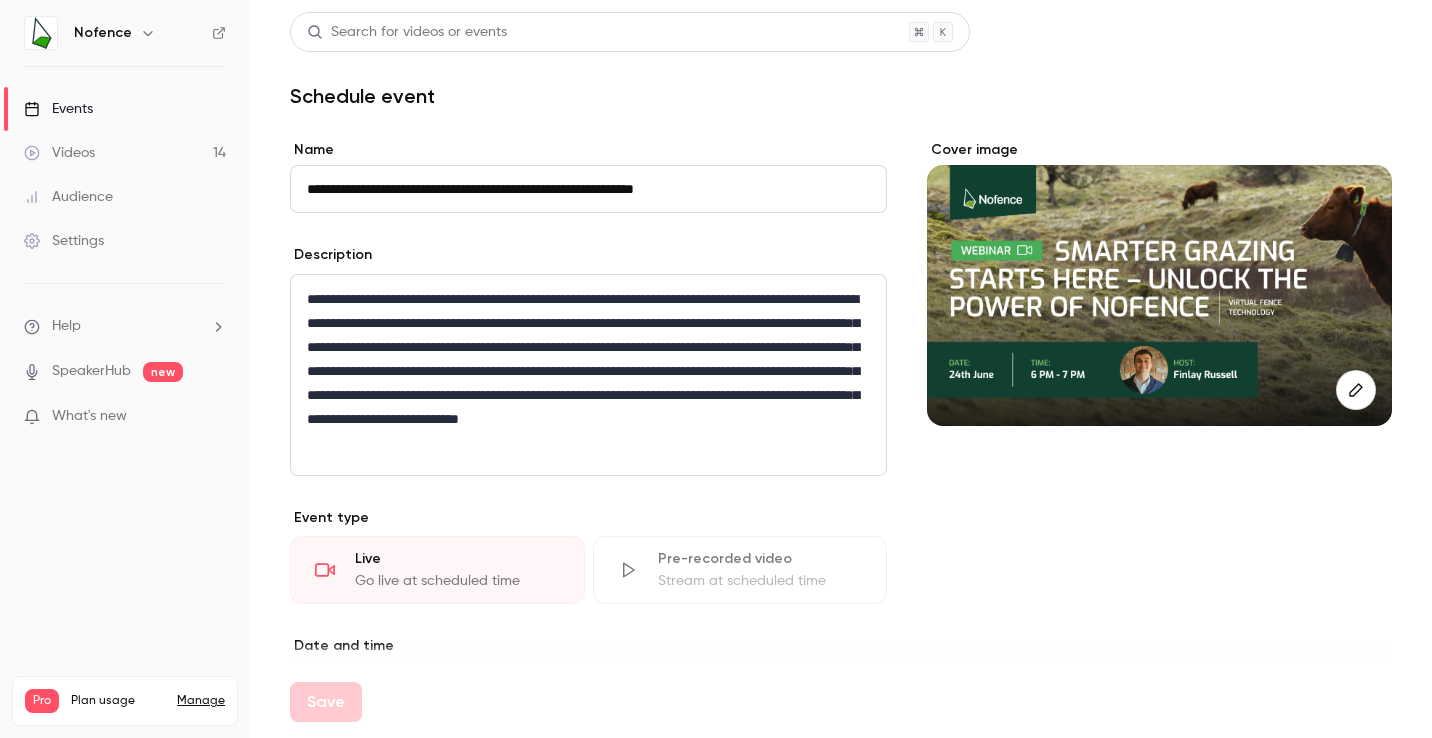 click on "**********" at bounding box center (588, 189) 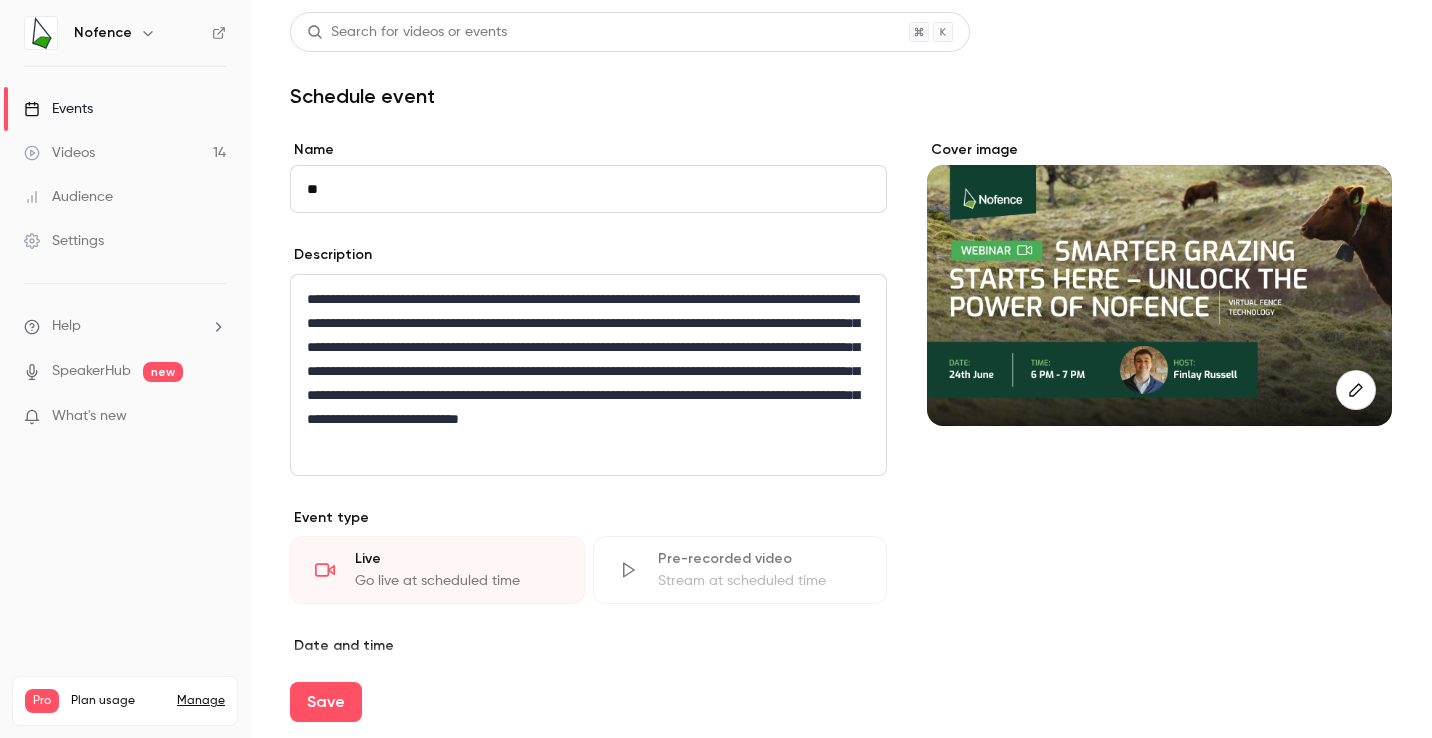 type on "*" 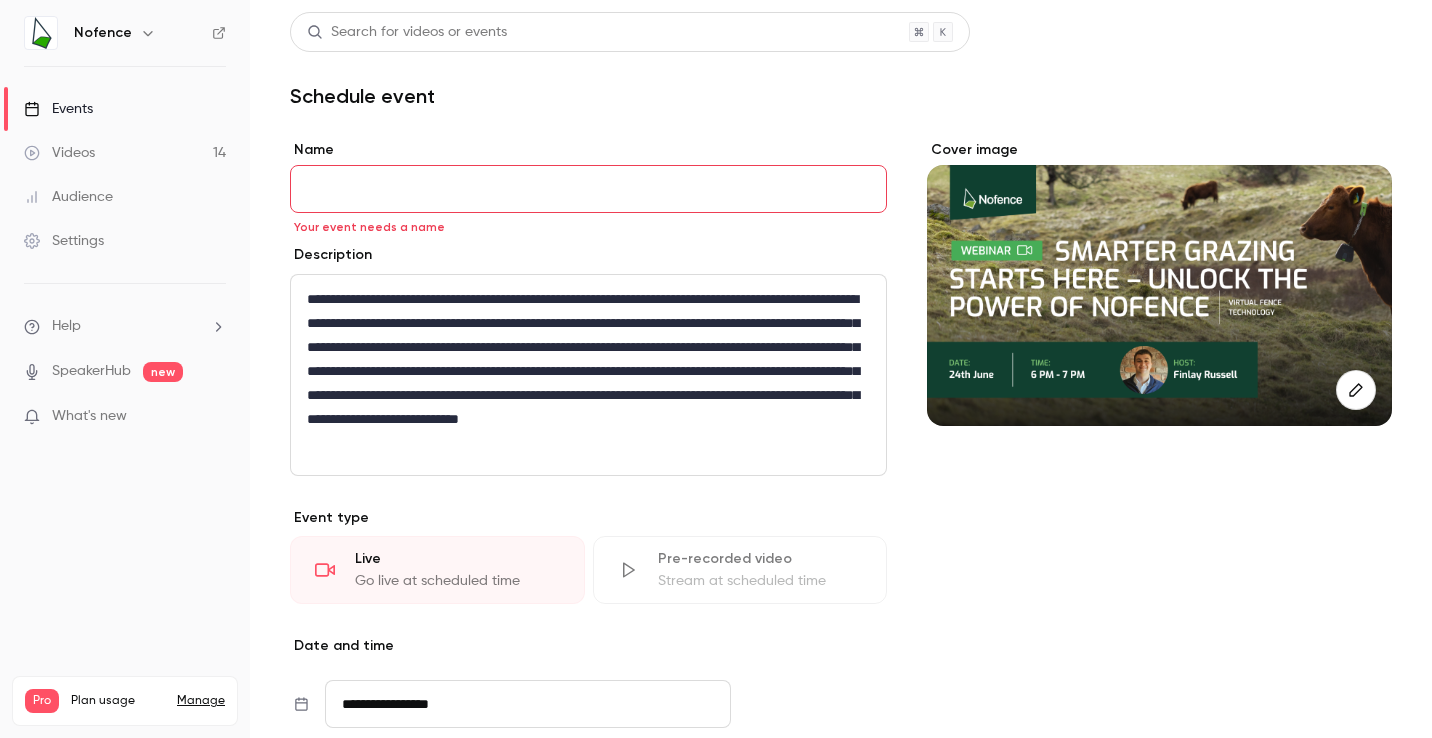 paste on "**********" 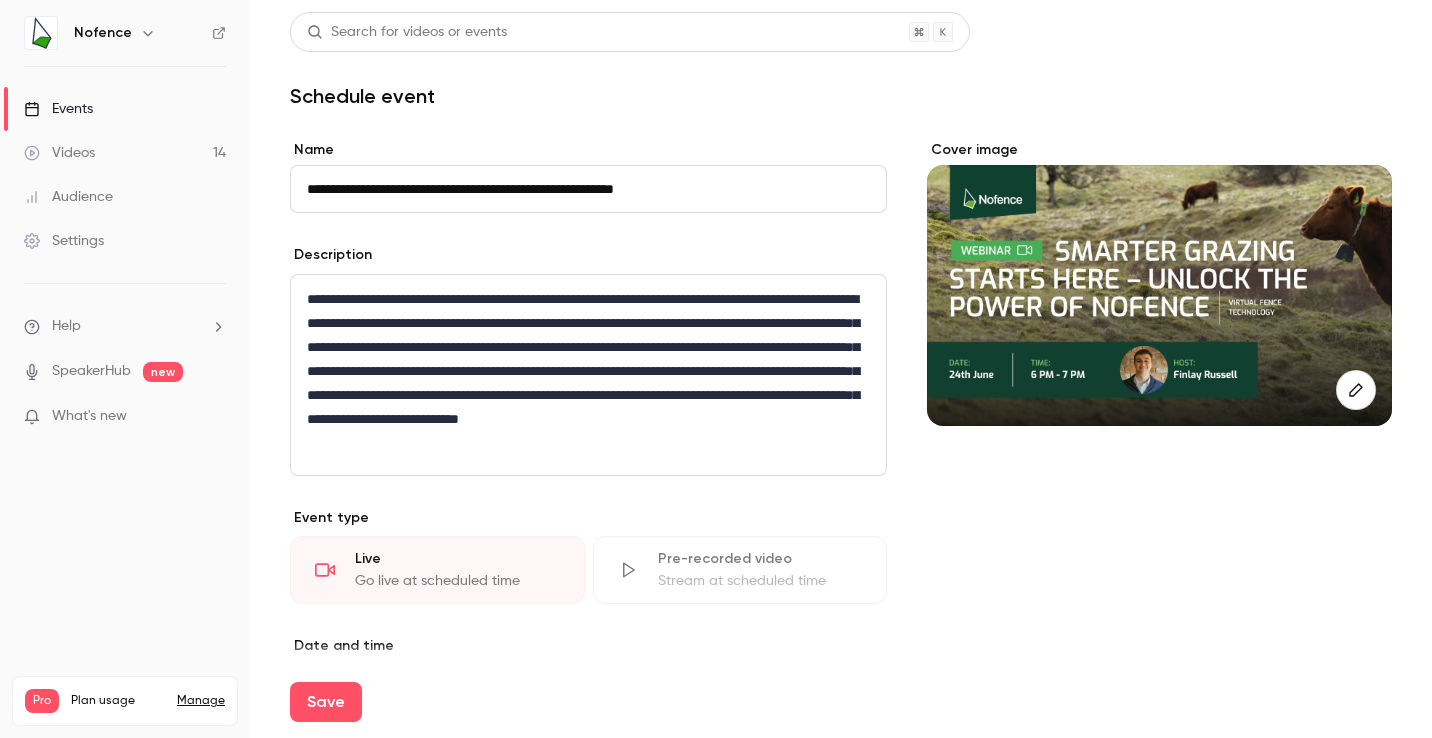 type on "**********" 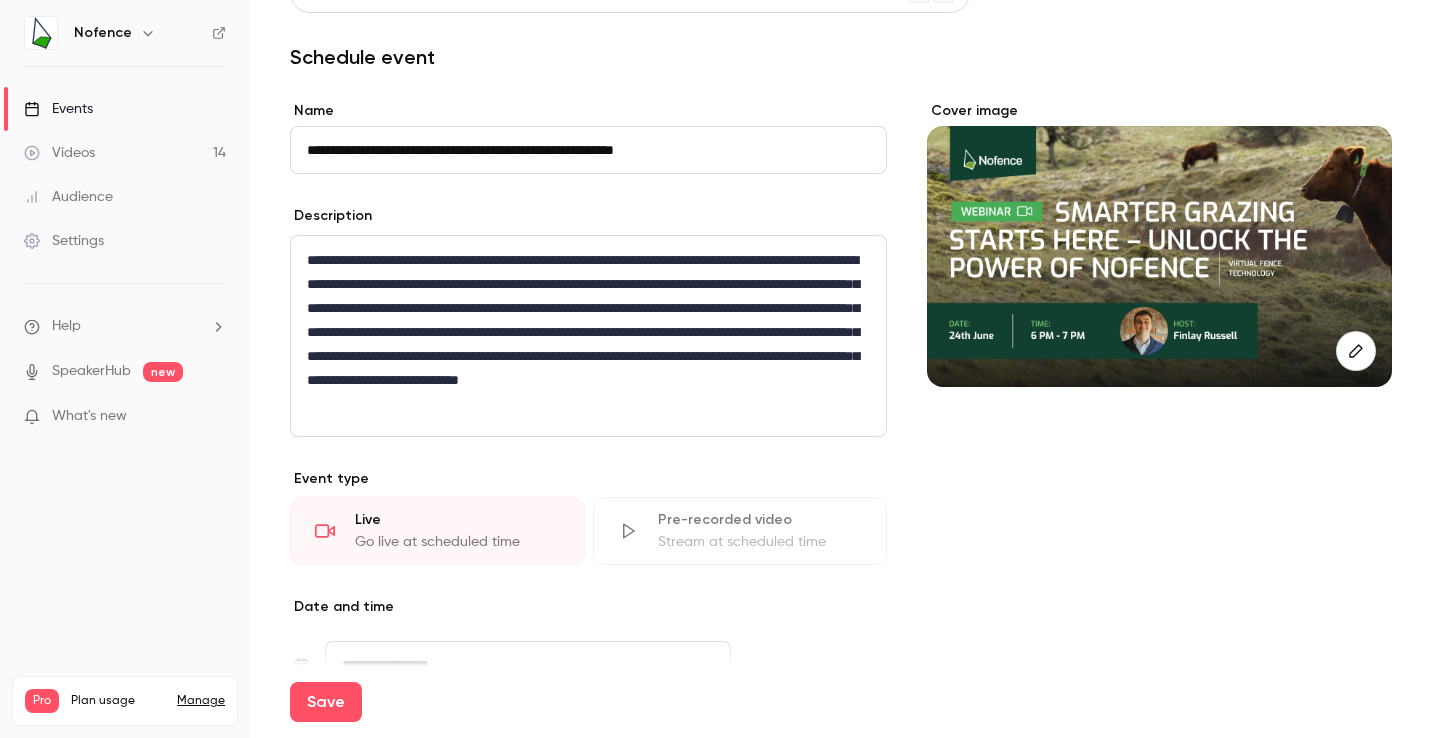 click on "**********" at bounding box center [588, 150] 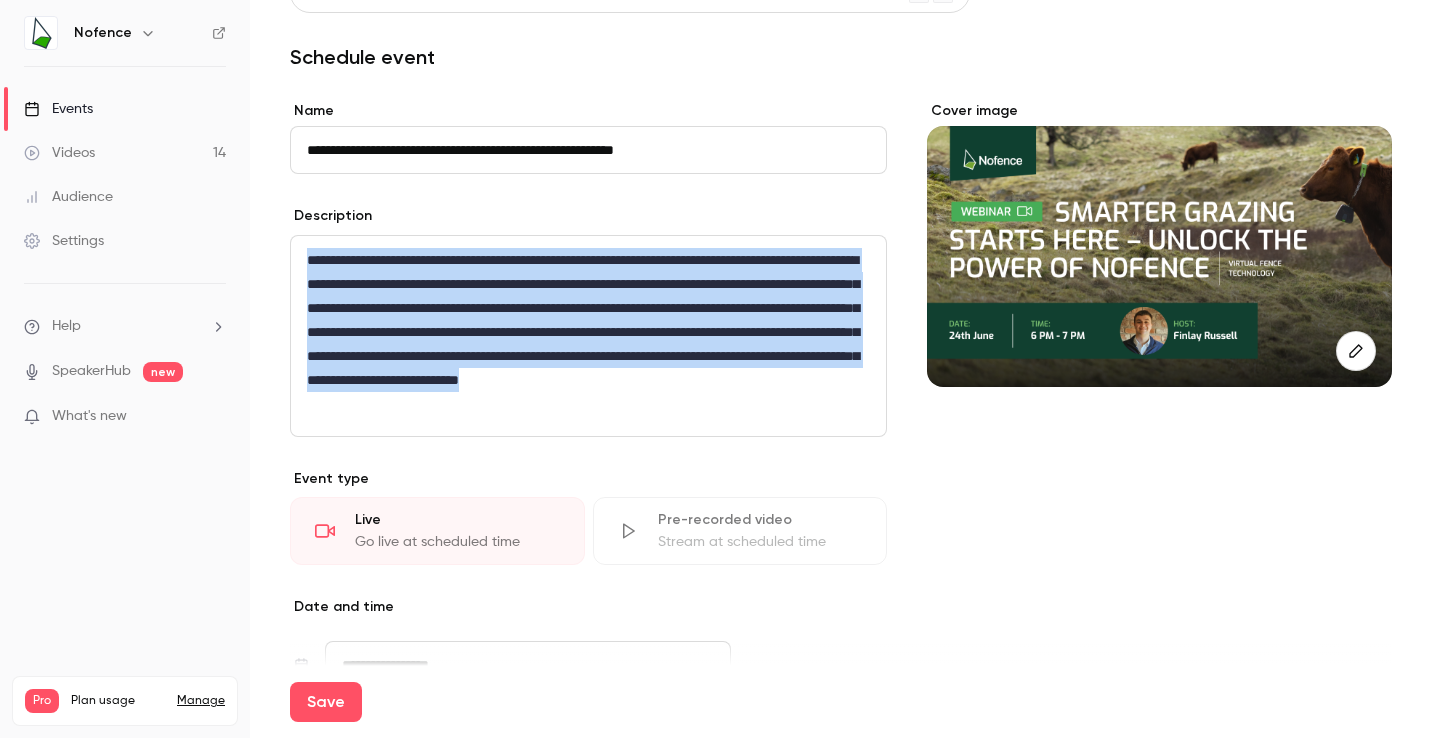 drag, startPoint x: 798, startPoint y: 406, endPoint x: 247, endPoint y: 240, distance: 575.4624 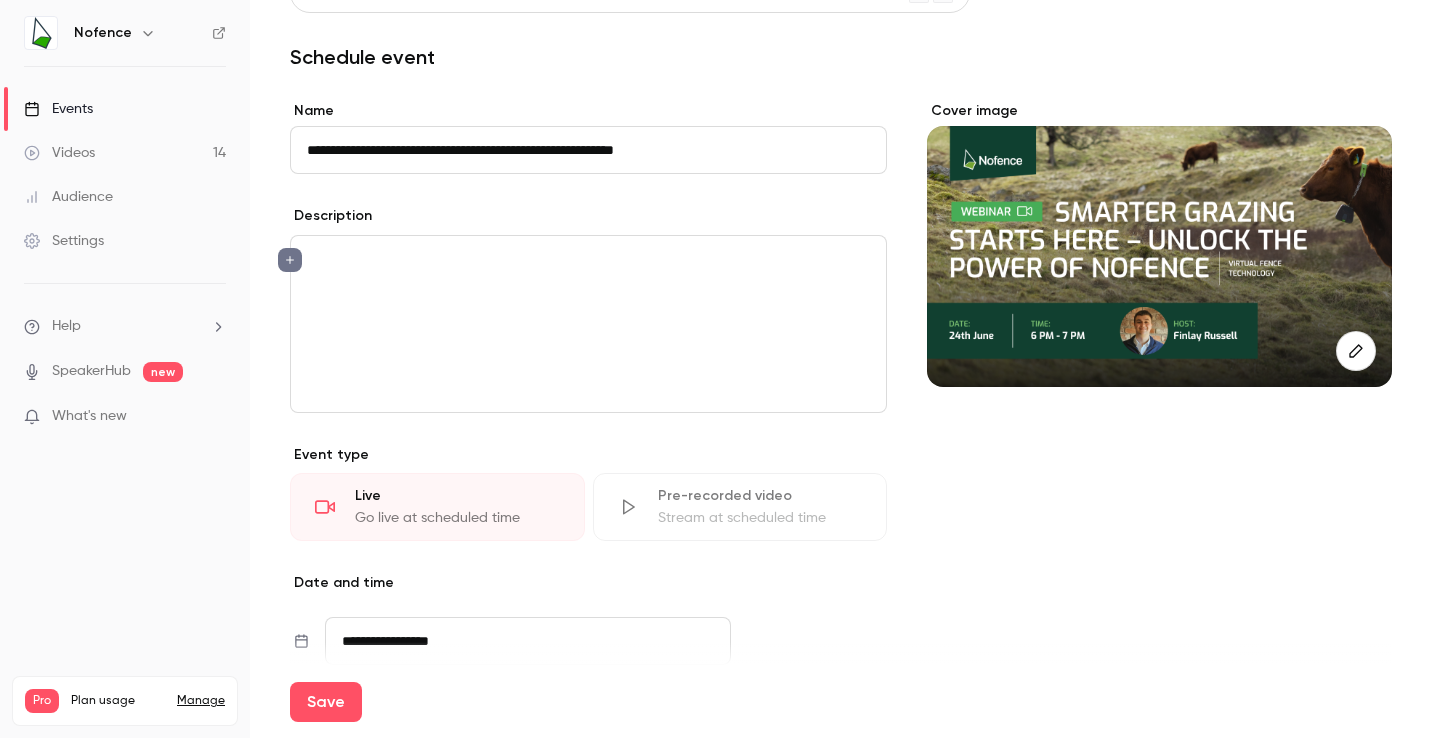 scroll, scrollTop: 0, scrollLeft: 0, axis: both 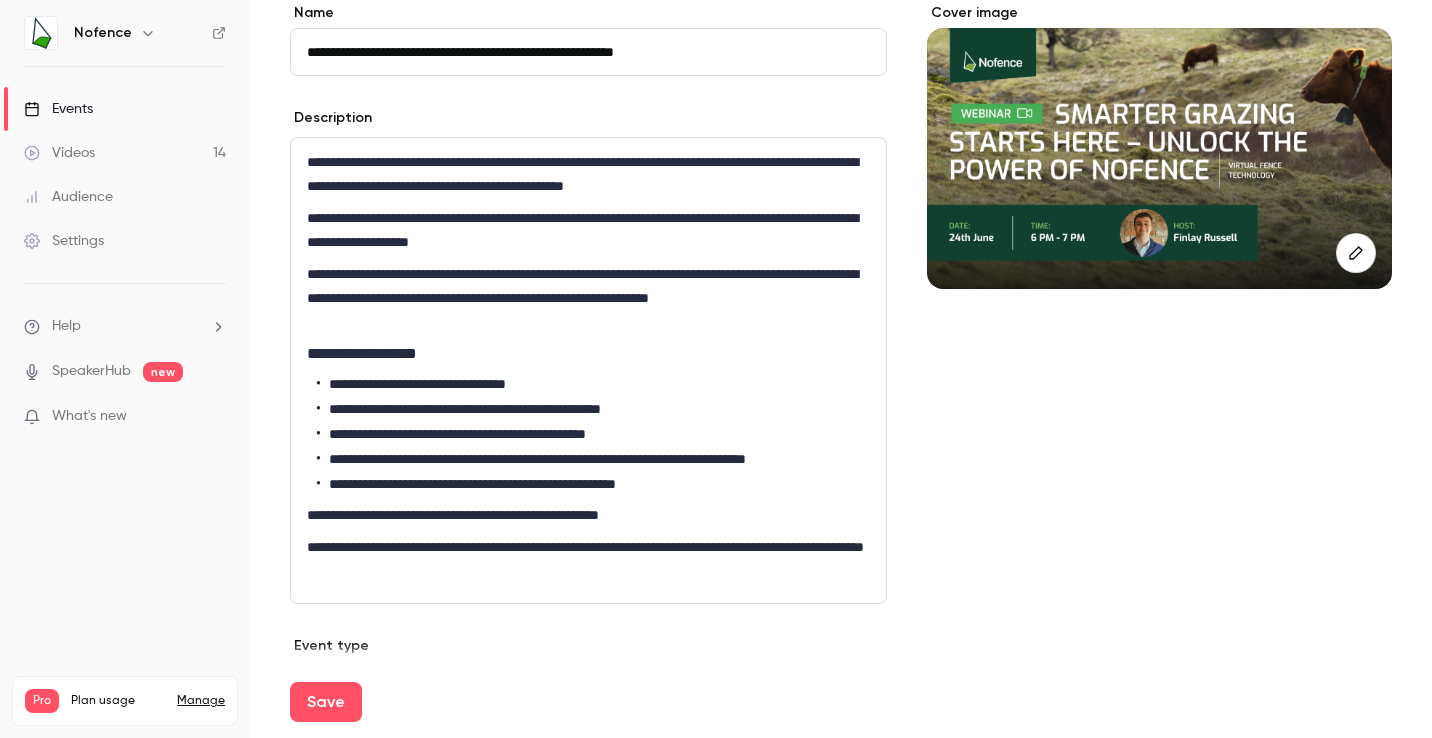 click on "**********" at bounding box center (588, 559) 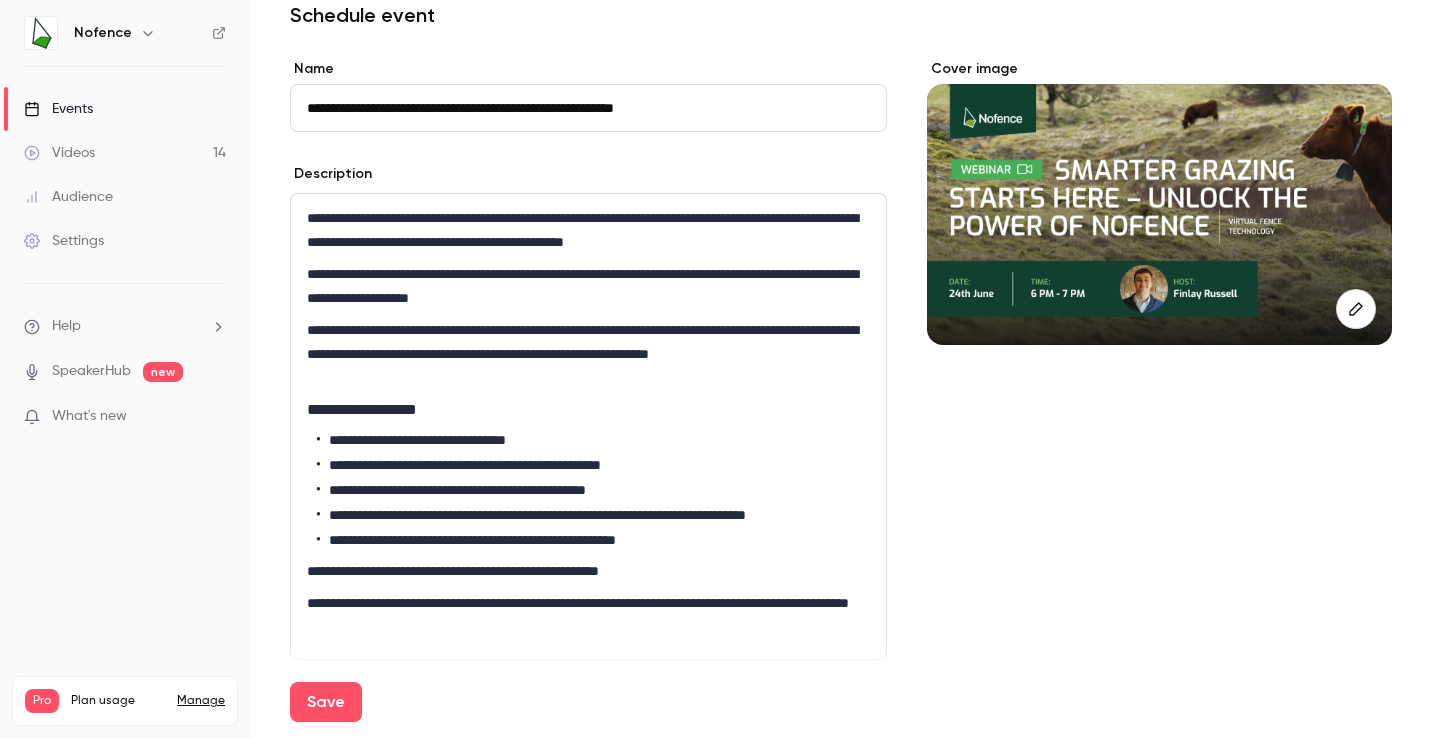 scroll, scrollTop: 79, scrollLeft: 0, axis: vertical 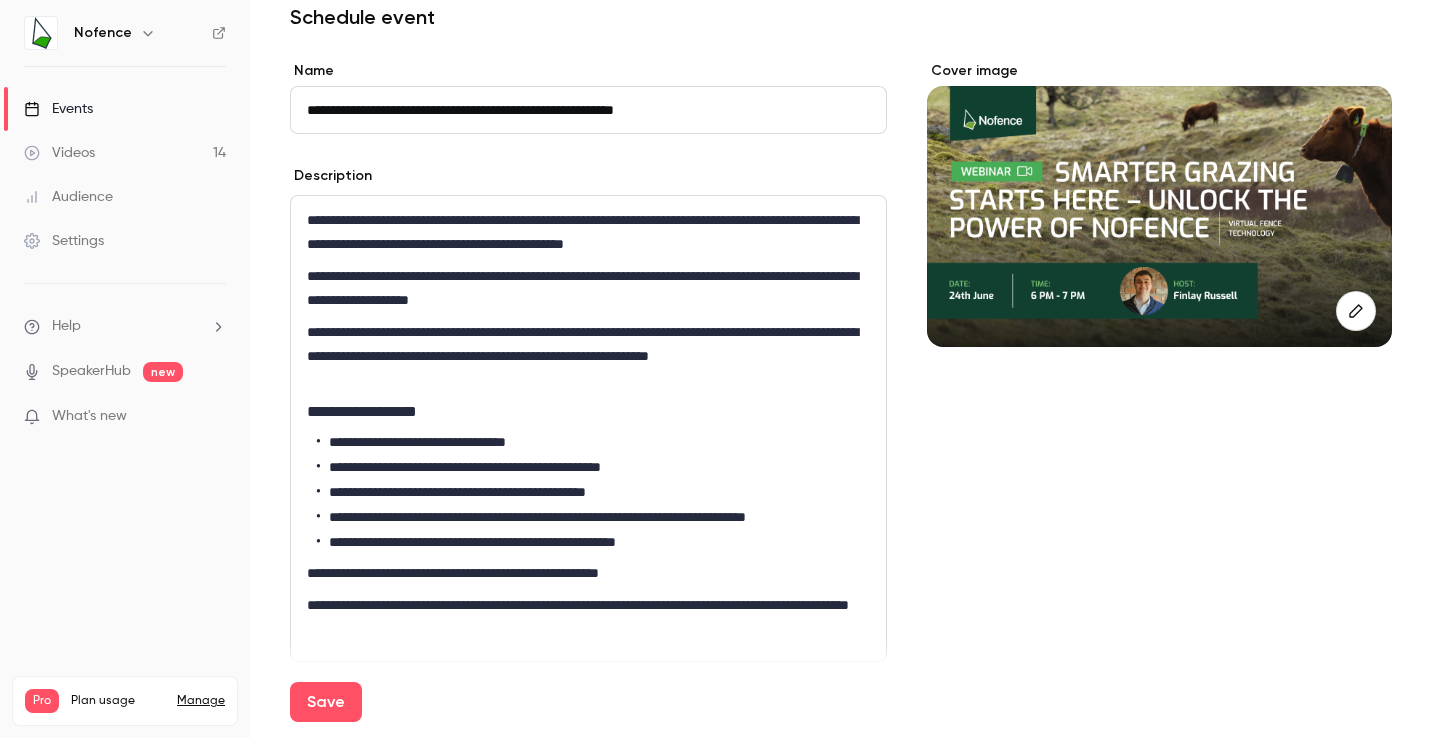 click on "Cover image" at bounding box center (1159, 678) 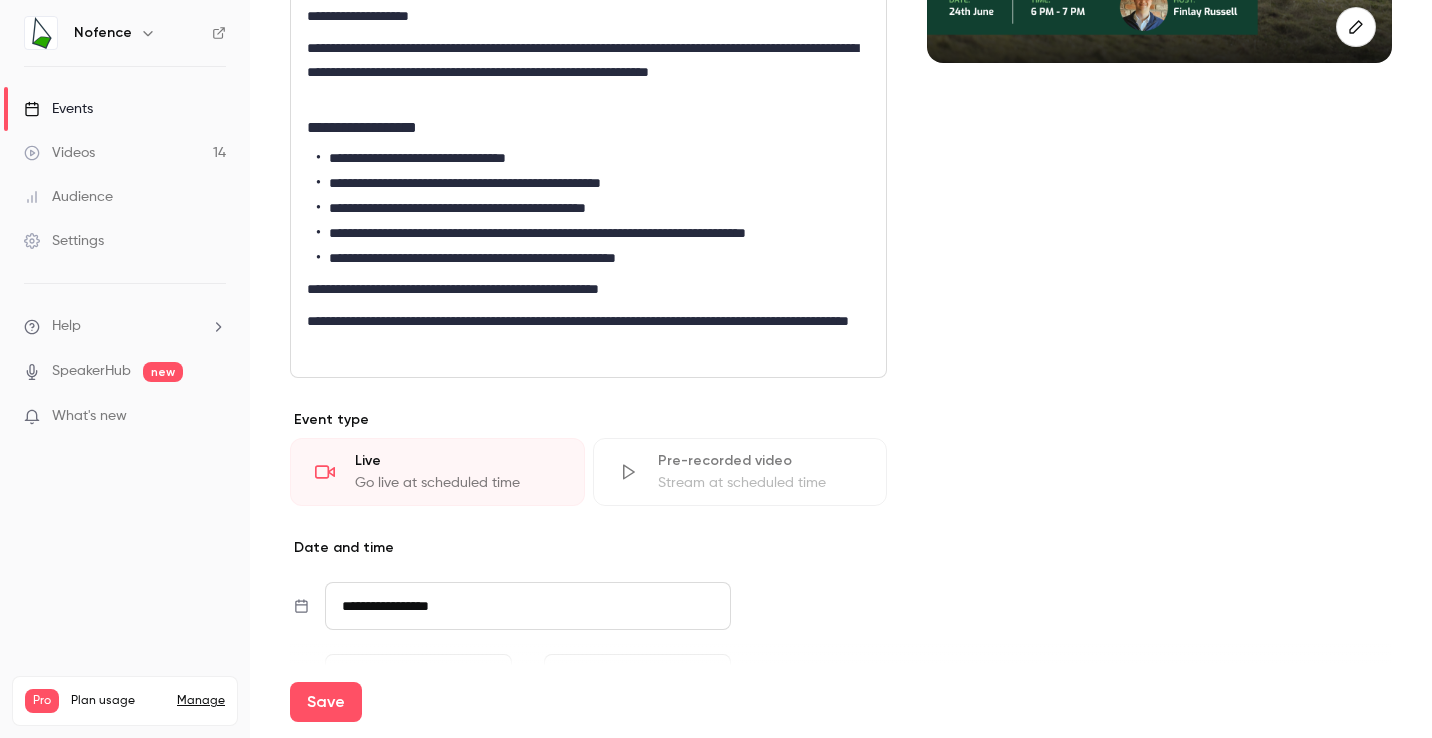scroll, scrollTop: 741, scrollLeft: 0, axis: vertical 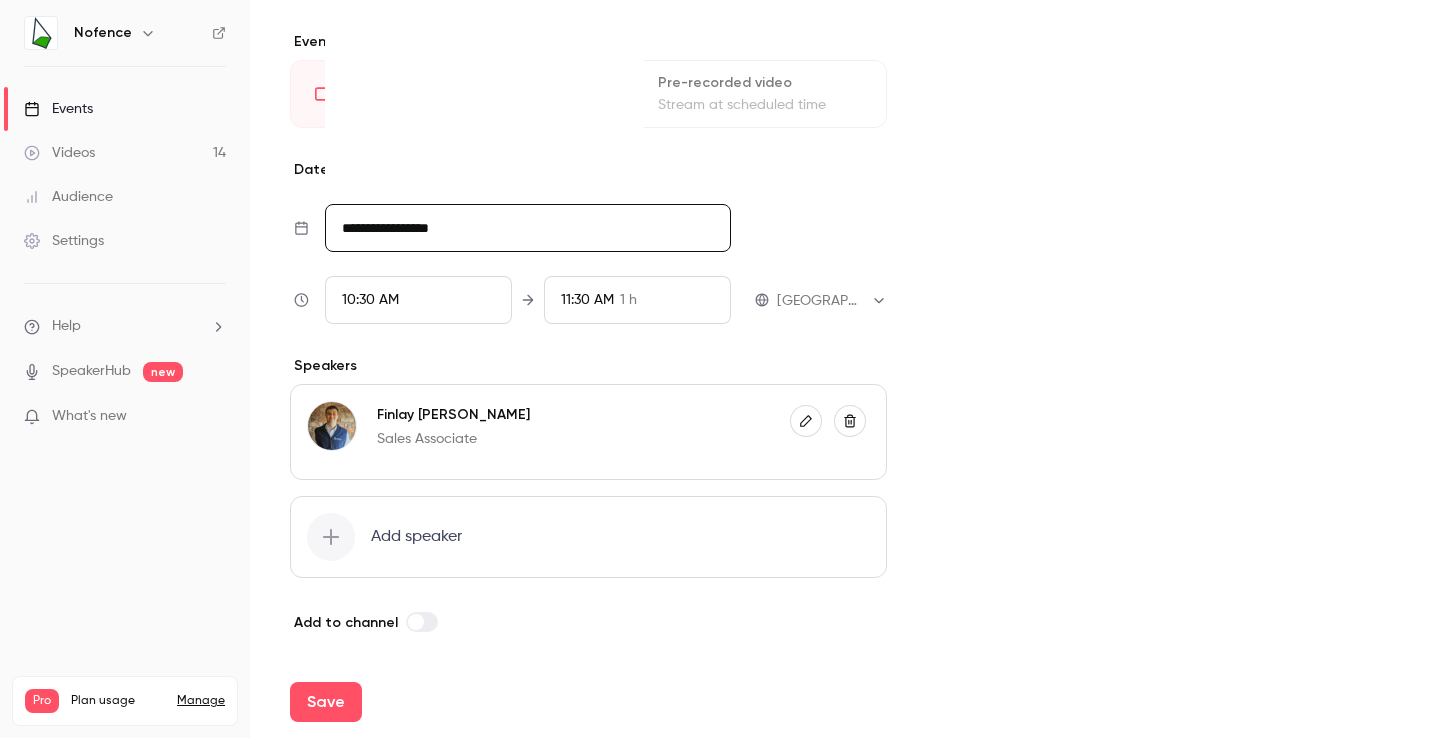 click on "**********" at bounding box center (528, 228) 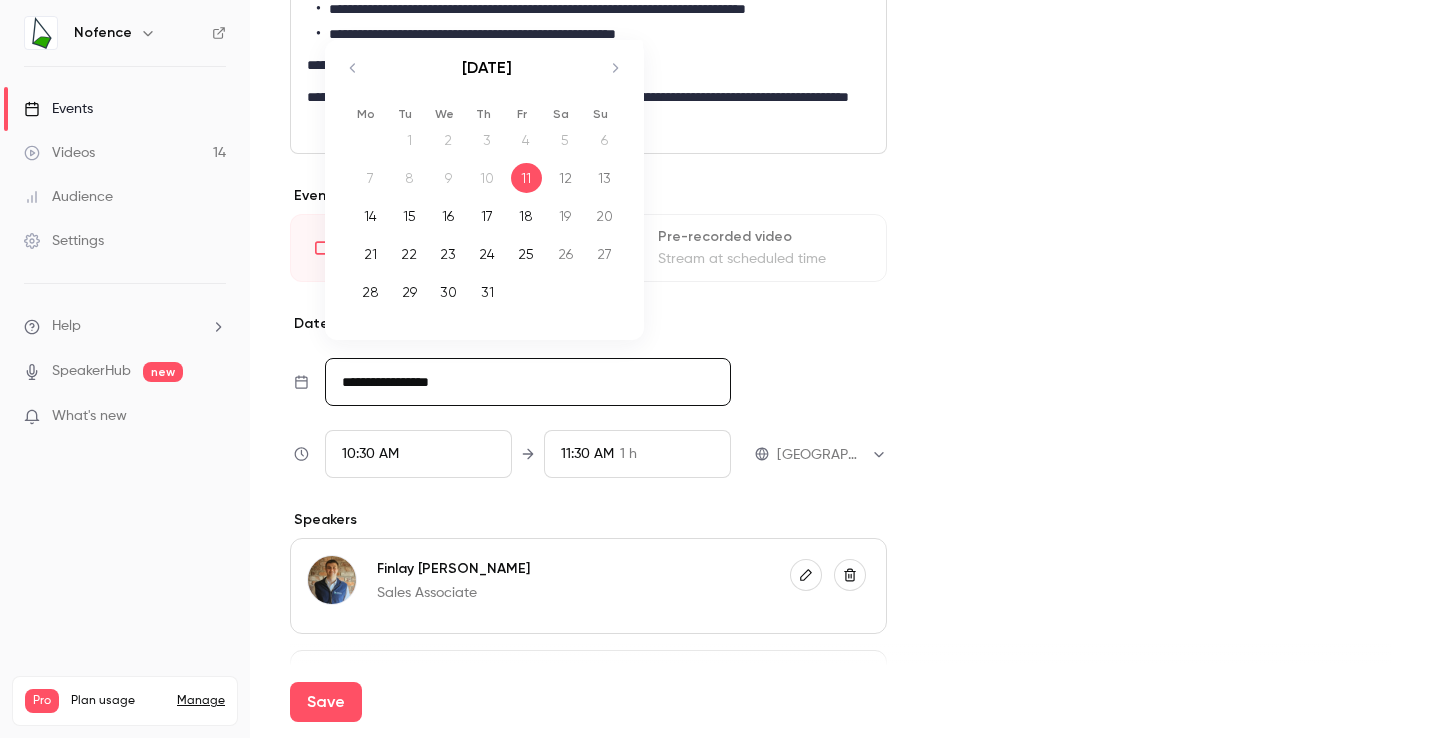 scroll, scrollTop: 518, scrollLeft: 0, axis: vertical 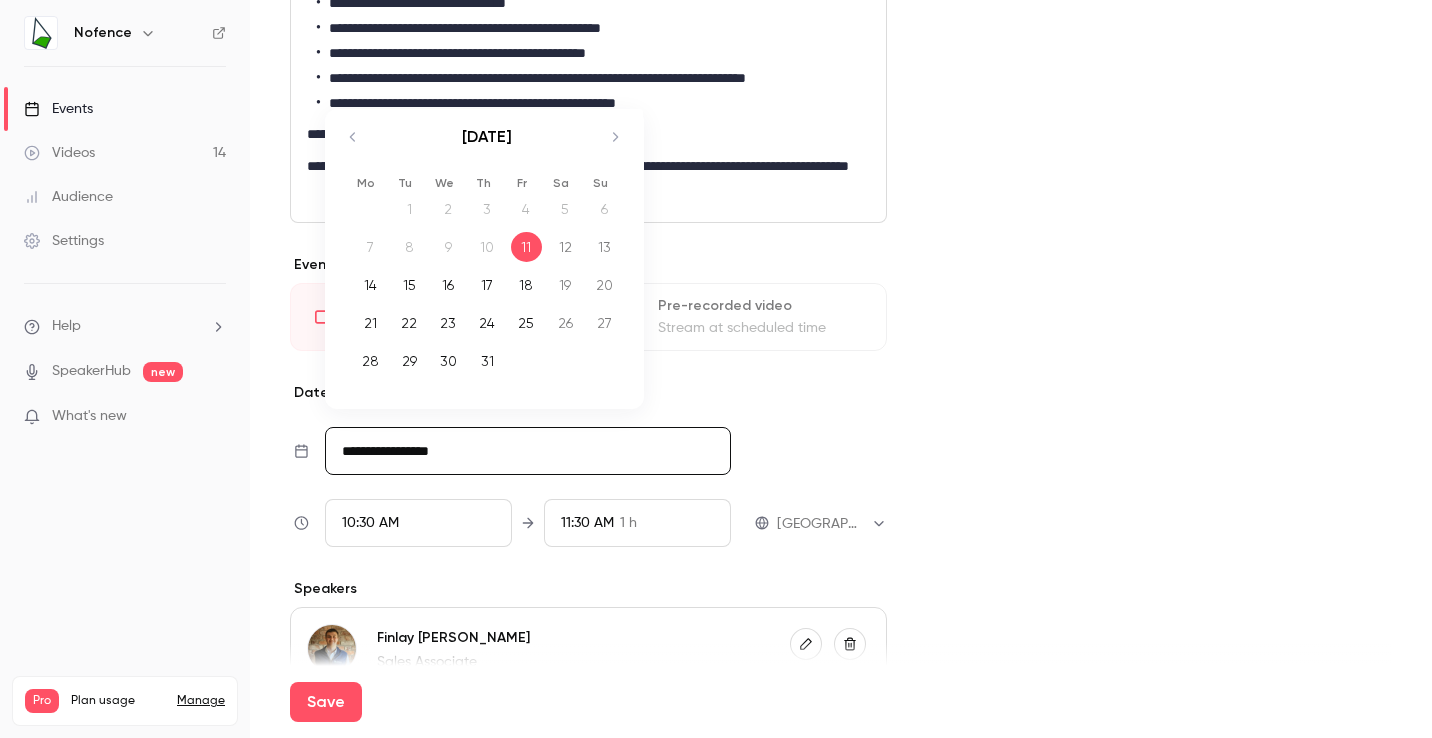 click on "17" at bounding box center (487, 285) 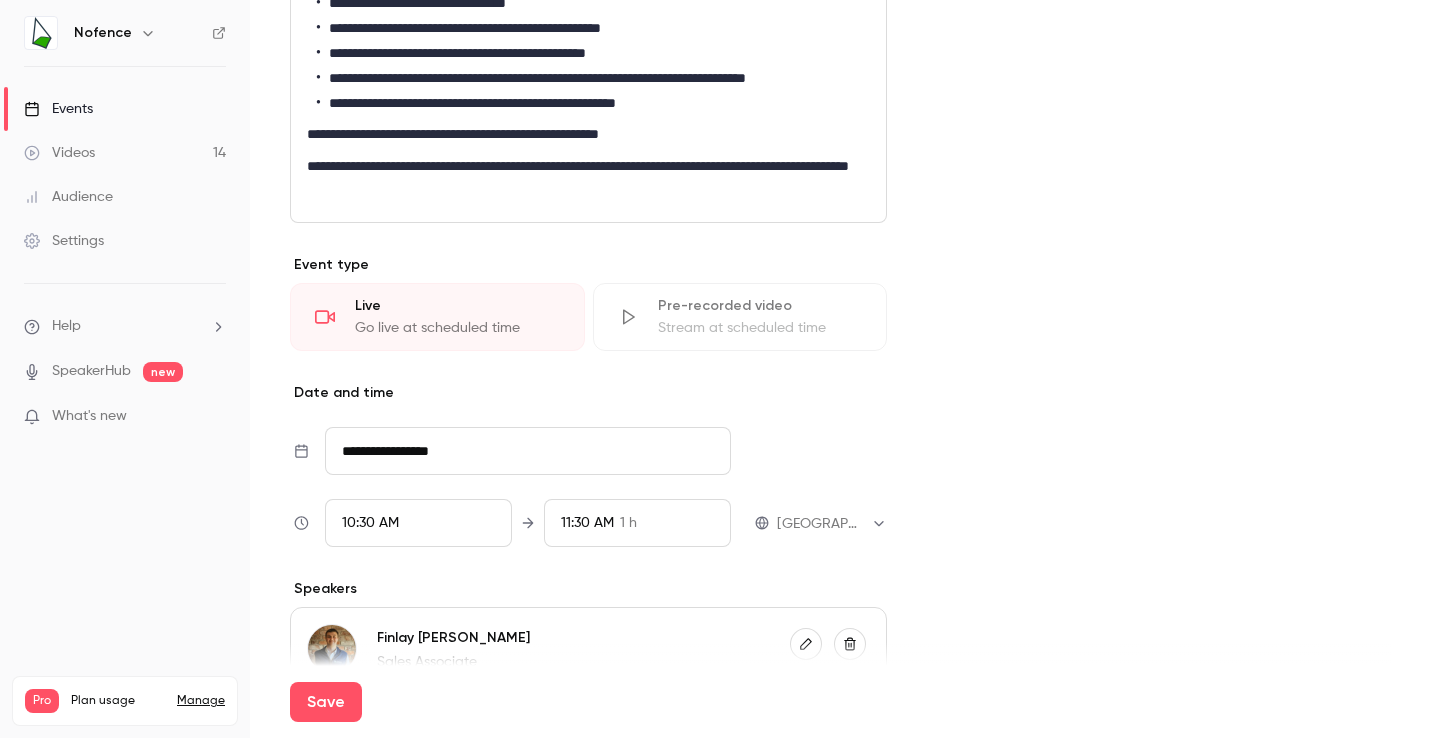 click on "10:30 AM" at bounding box center (418, 523) 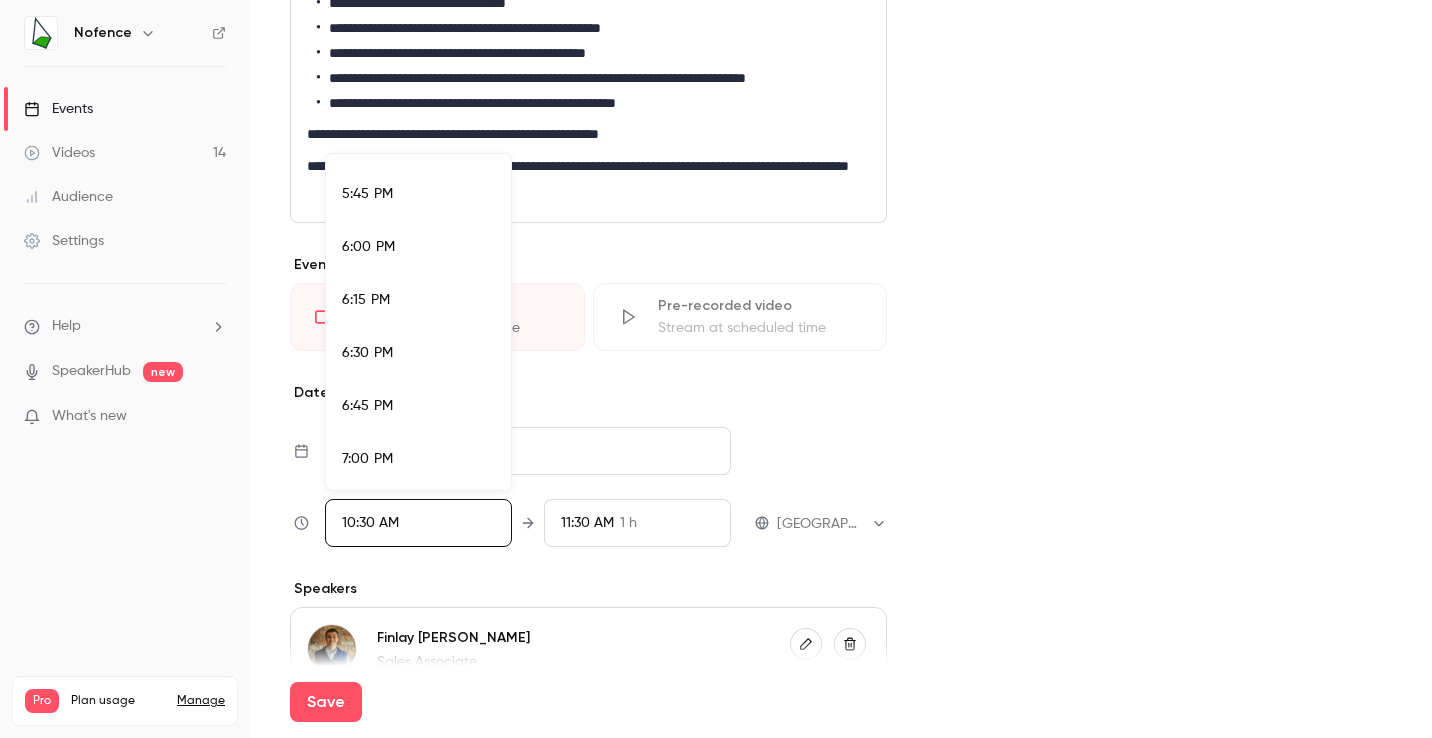 scroll, scrollTop: 3751, scrollLeft: 0, axis: vertical 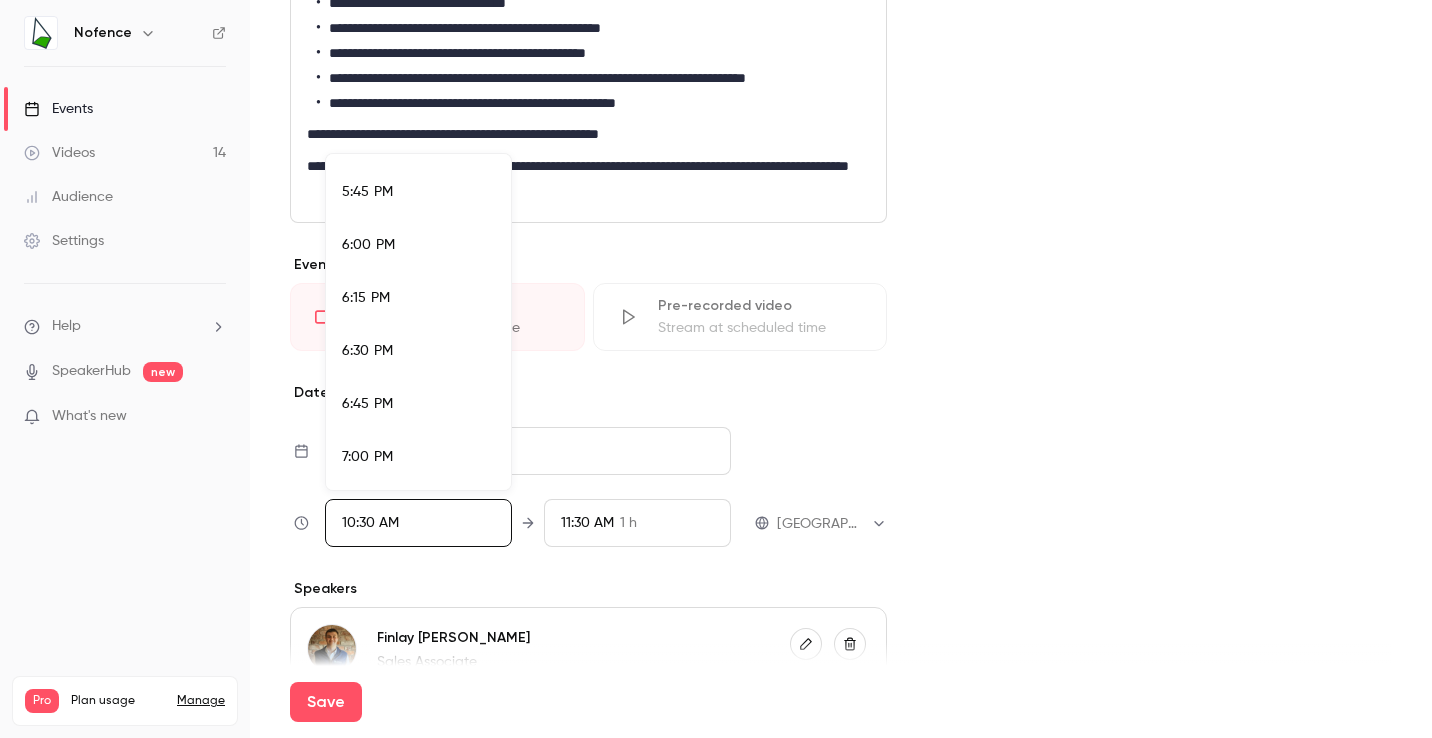 click on "6:15 PM" at bounding box center [418, 298] 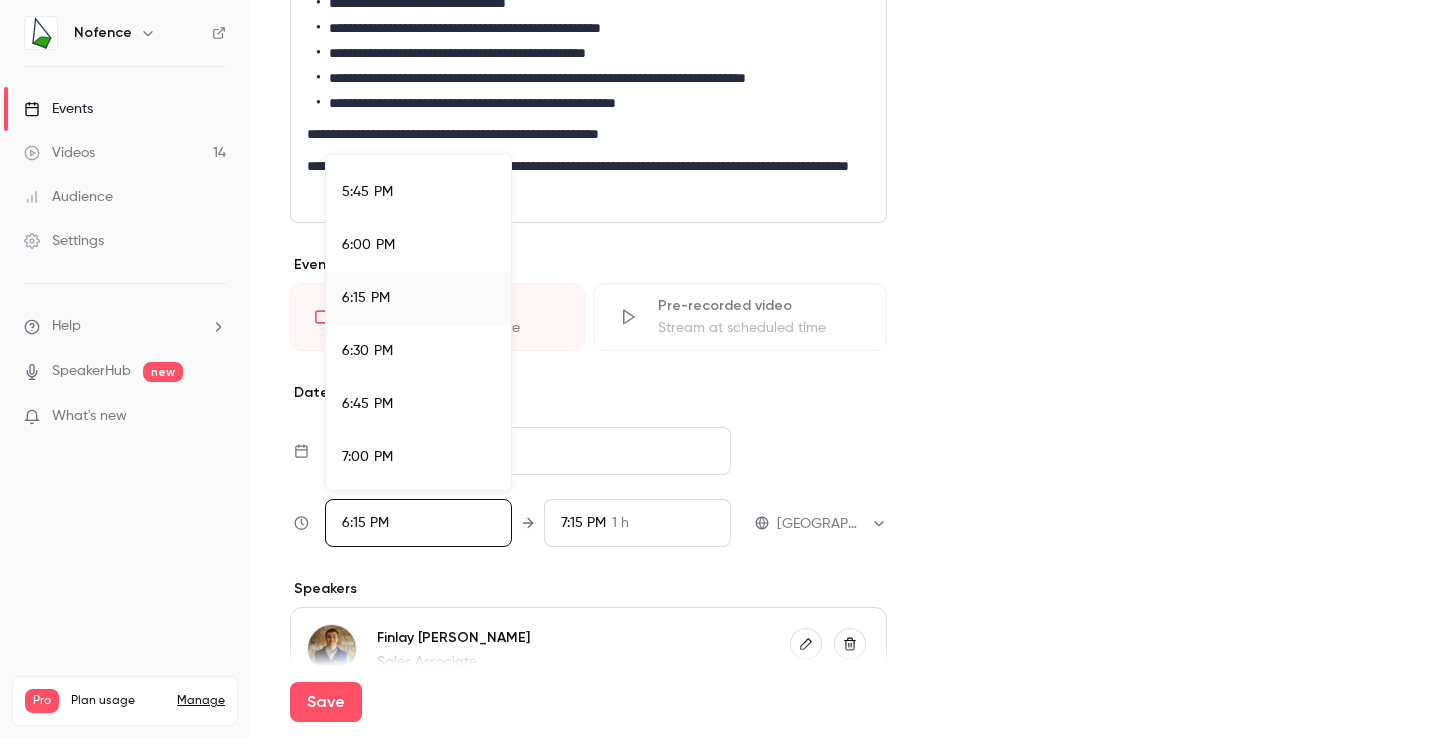 click on "6:00 PM" at bounding box center (418, 245) 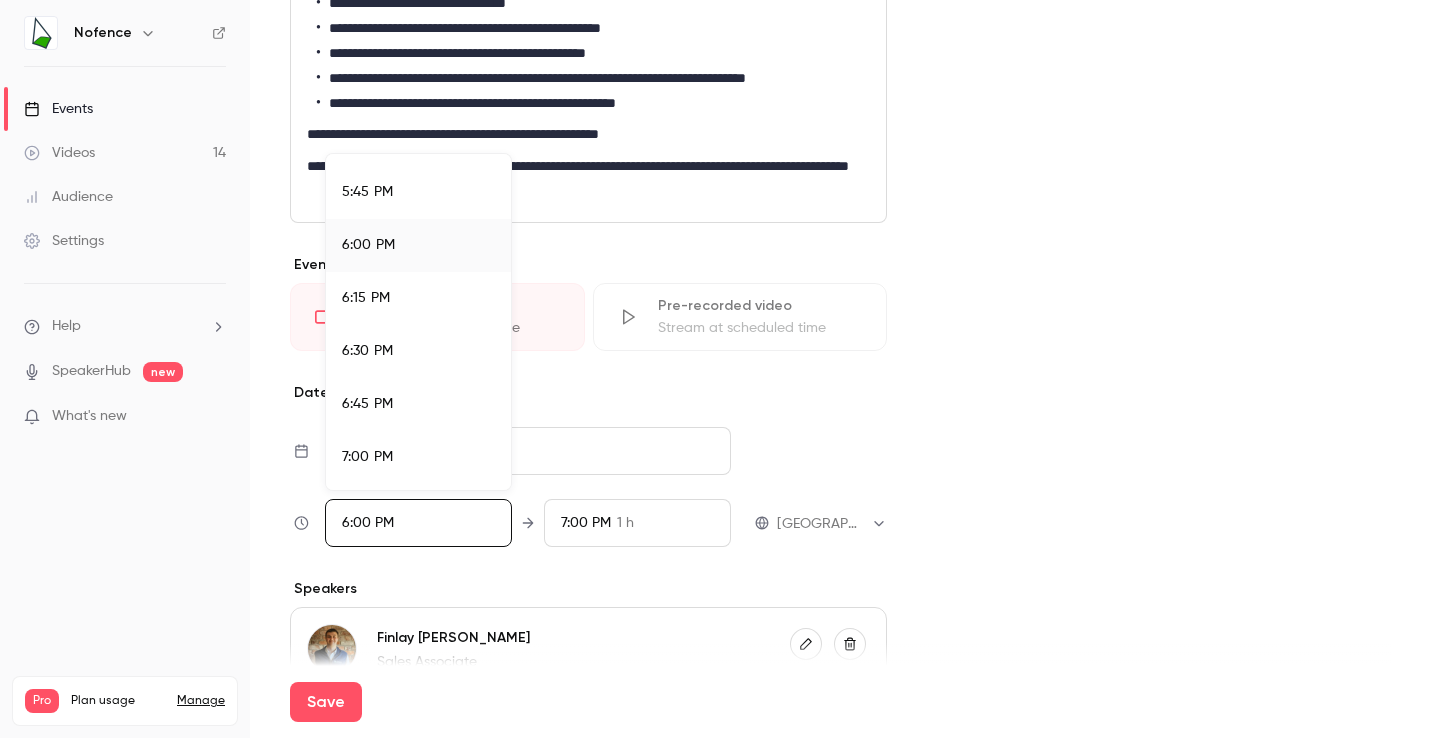 click at bounding box center (716, 369) 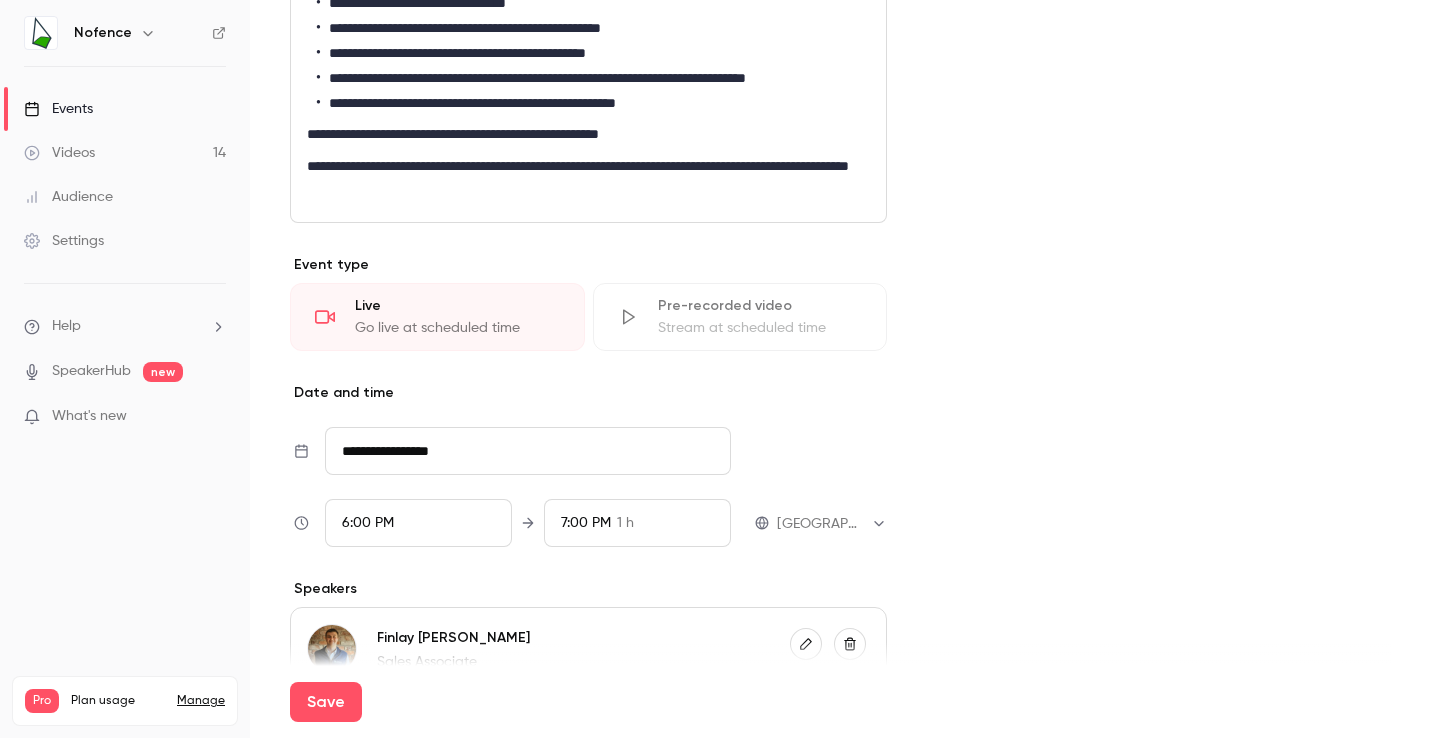scroll, scrollTop: 2084, scrollLeft: 0, axis: vertical 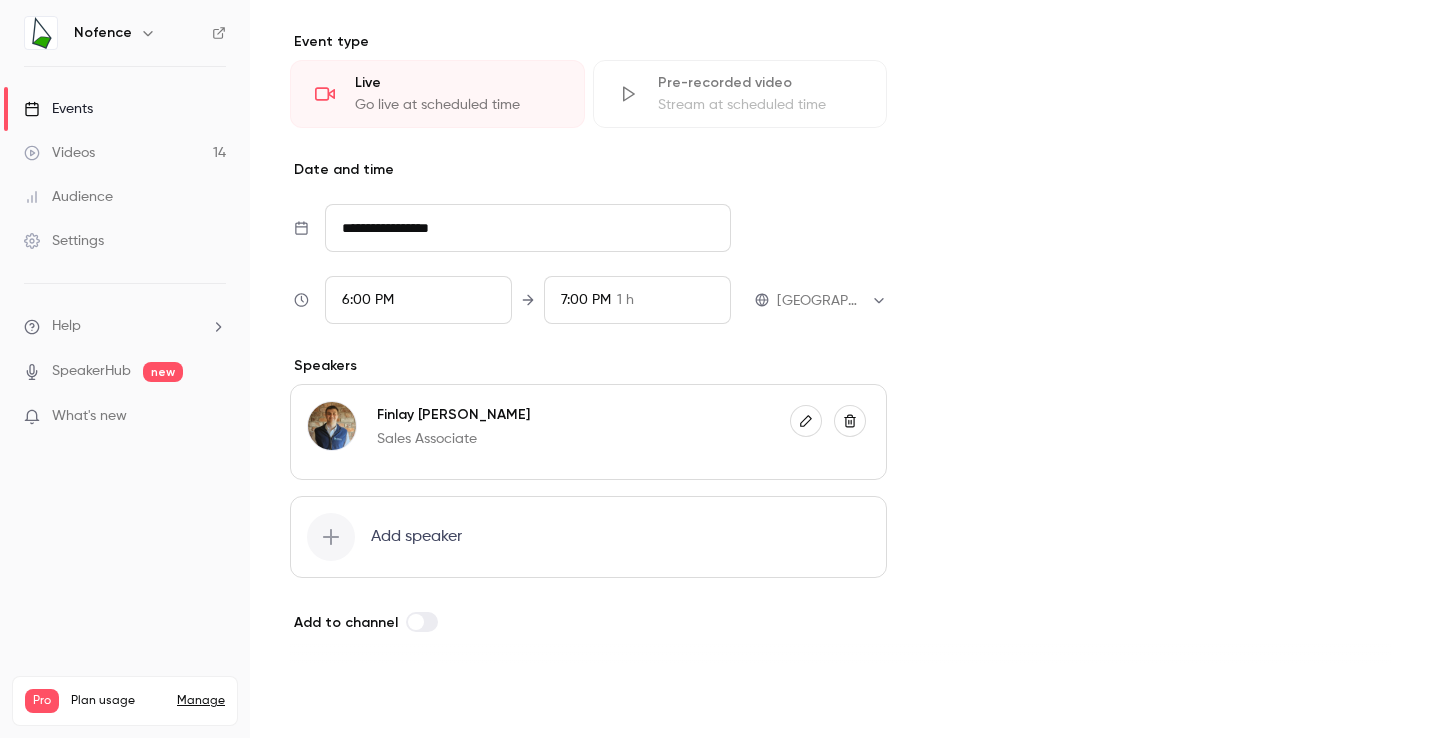 click on "Save" at bounding box center (326, 702) 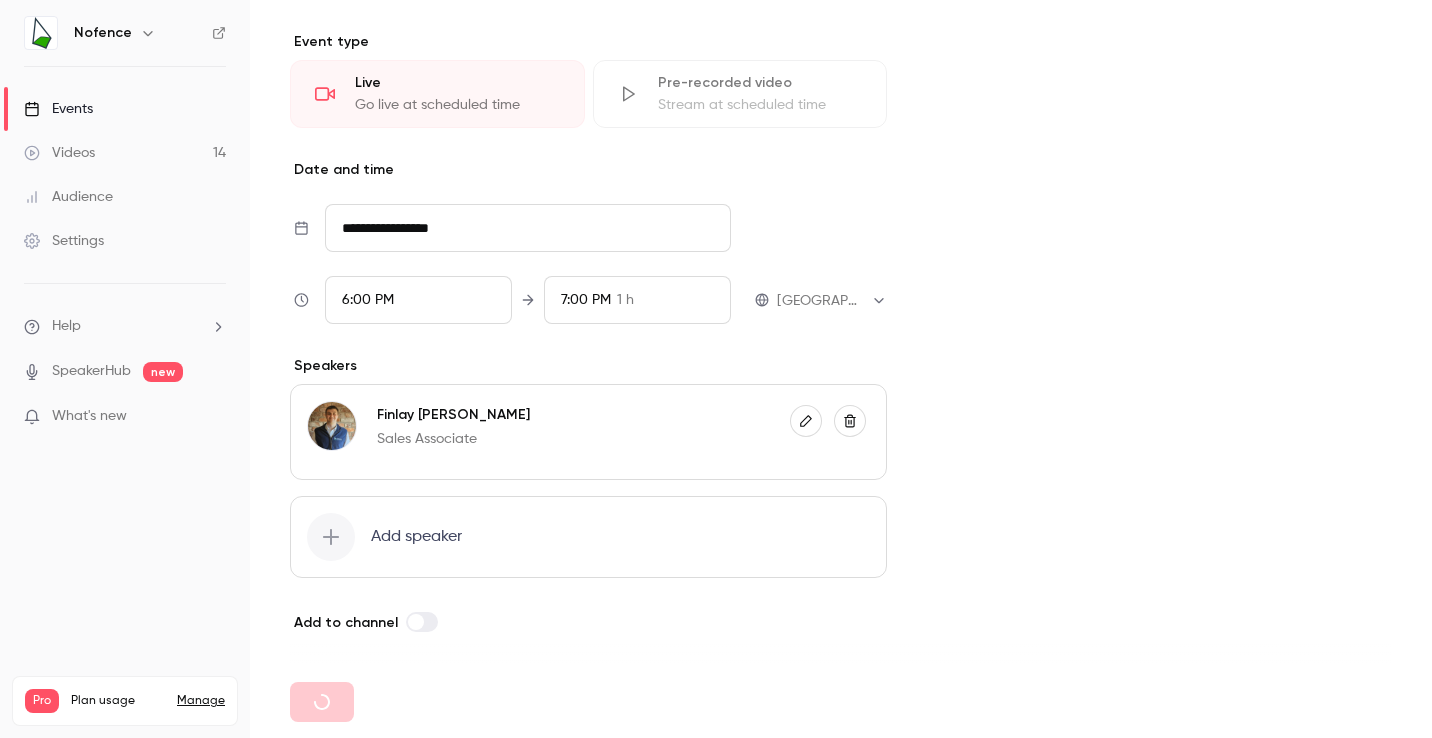 type on "**********" 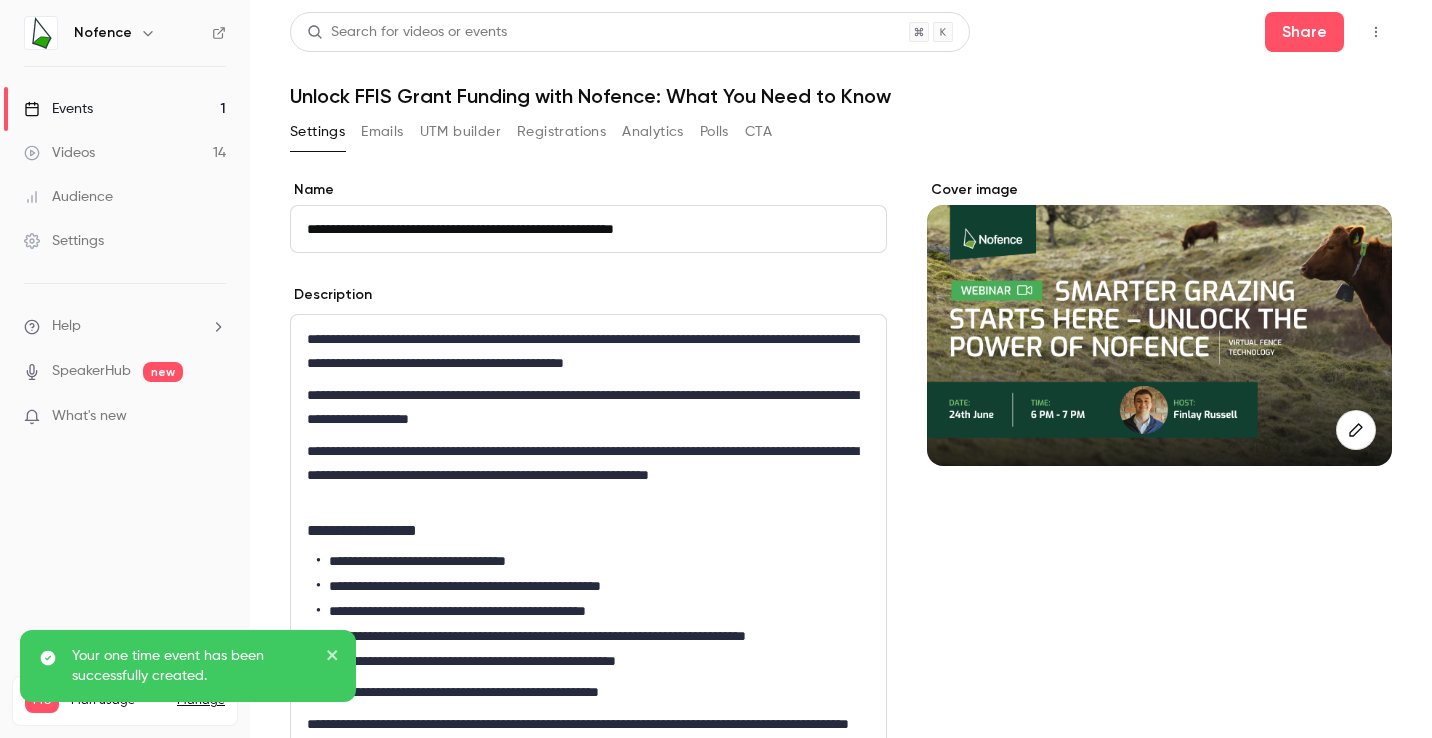 scroll, scrollTop: 30, scrollLeft: 0, axis: vertical 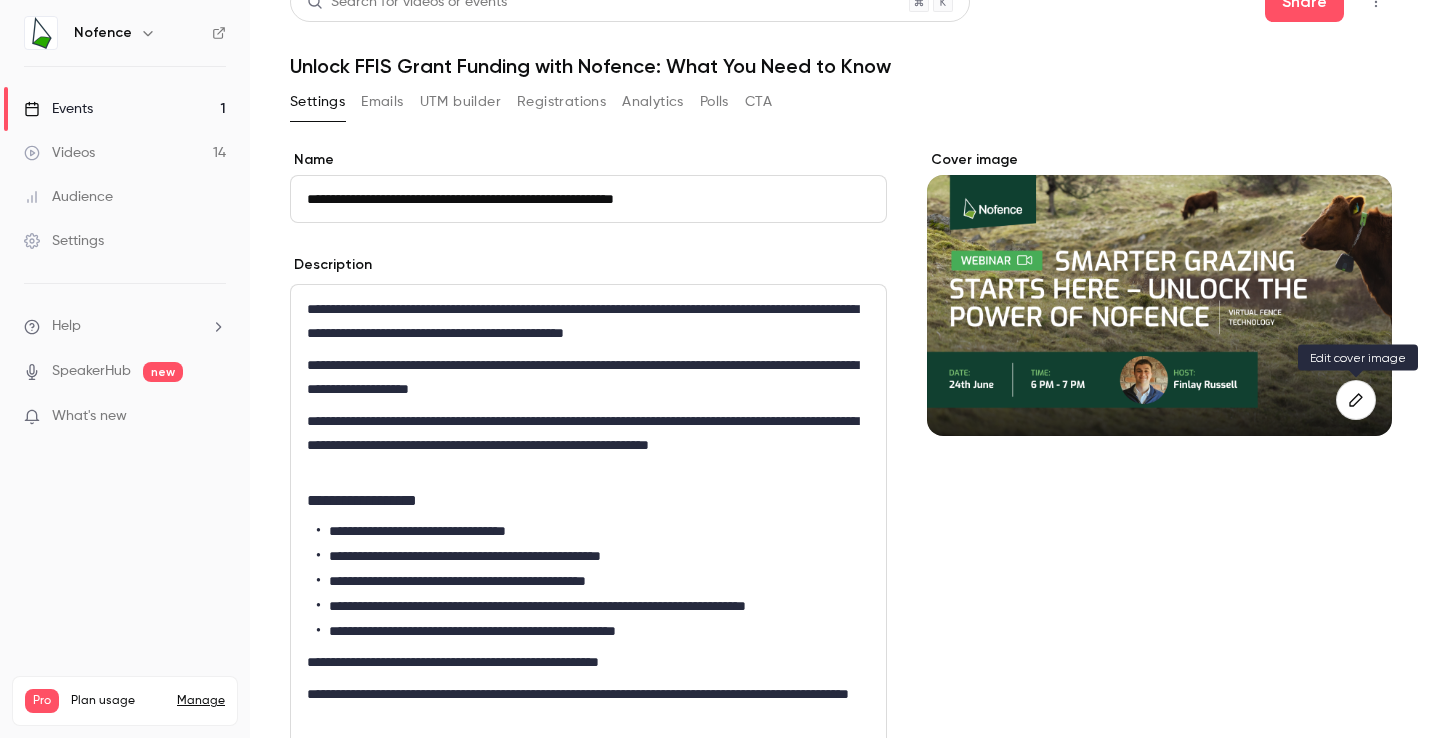 click 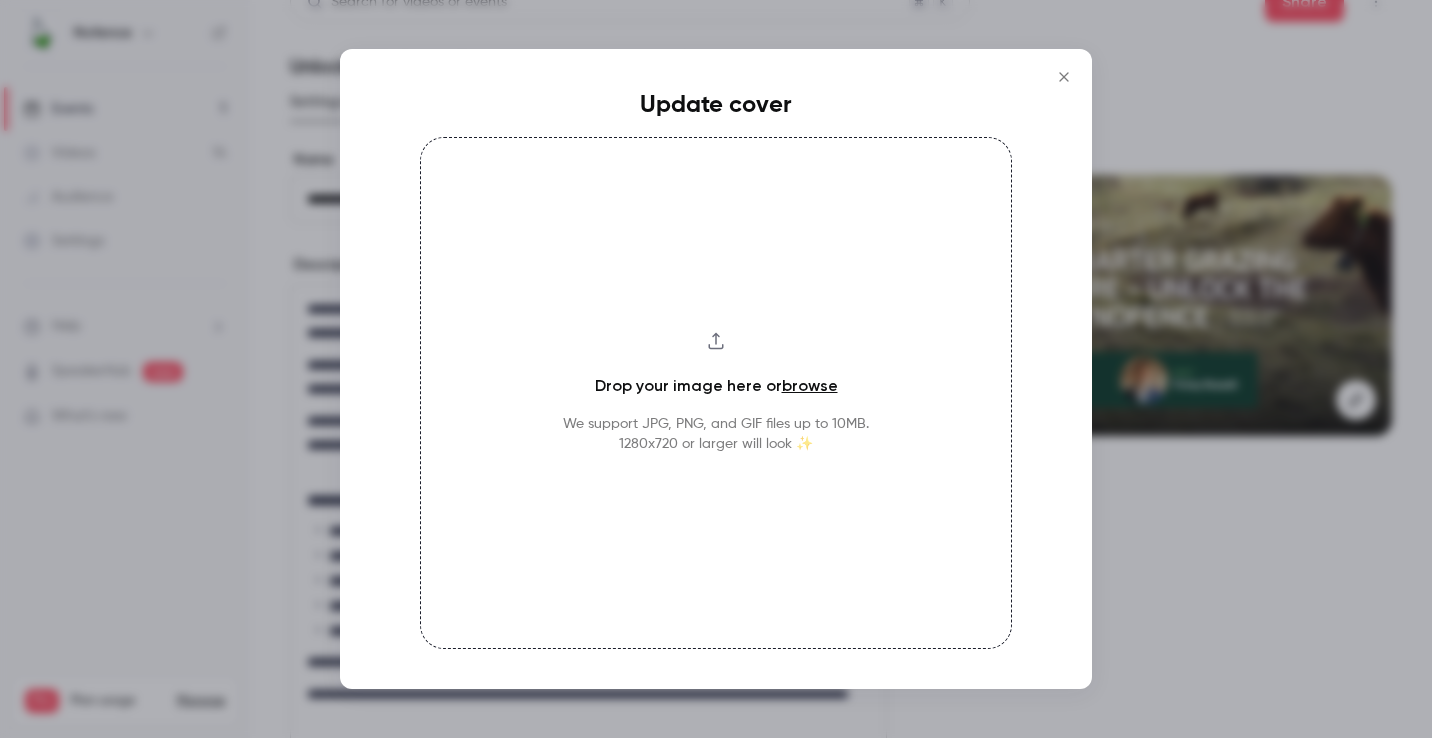 click 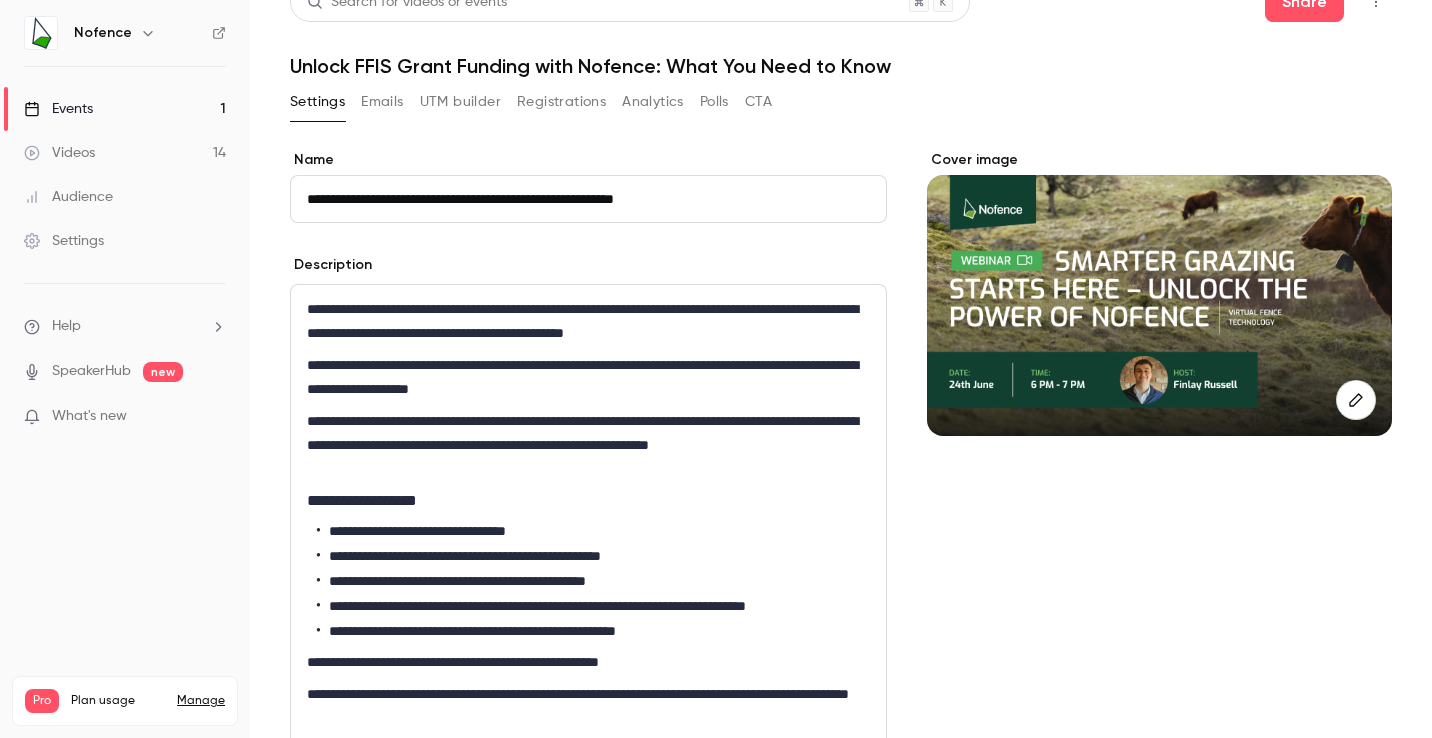 click at bounding box center (1159, 305) 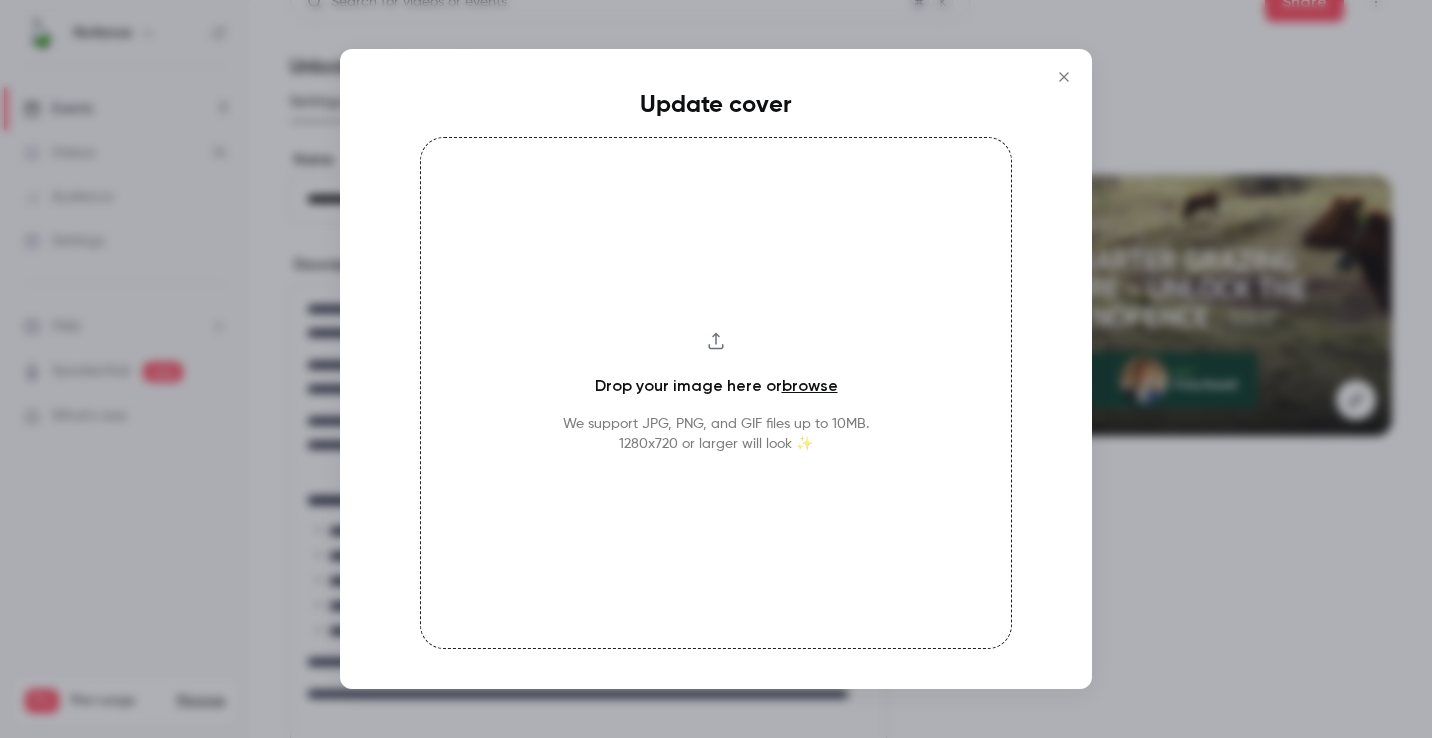 click 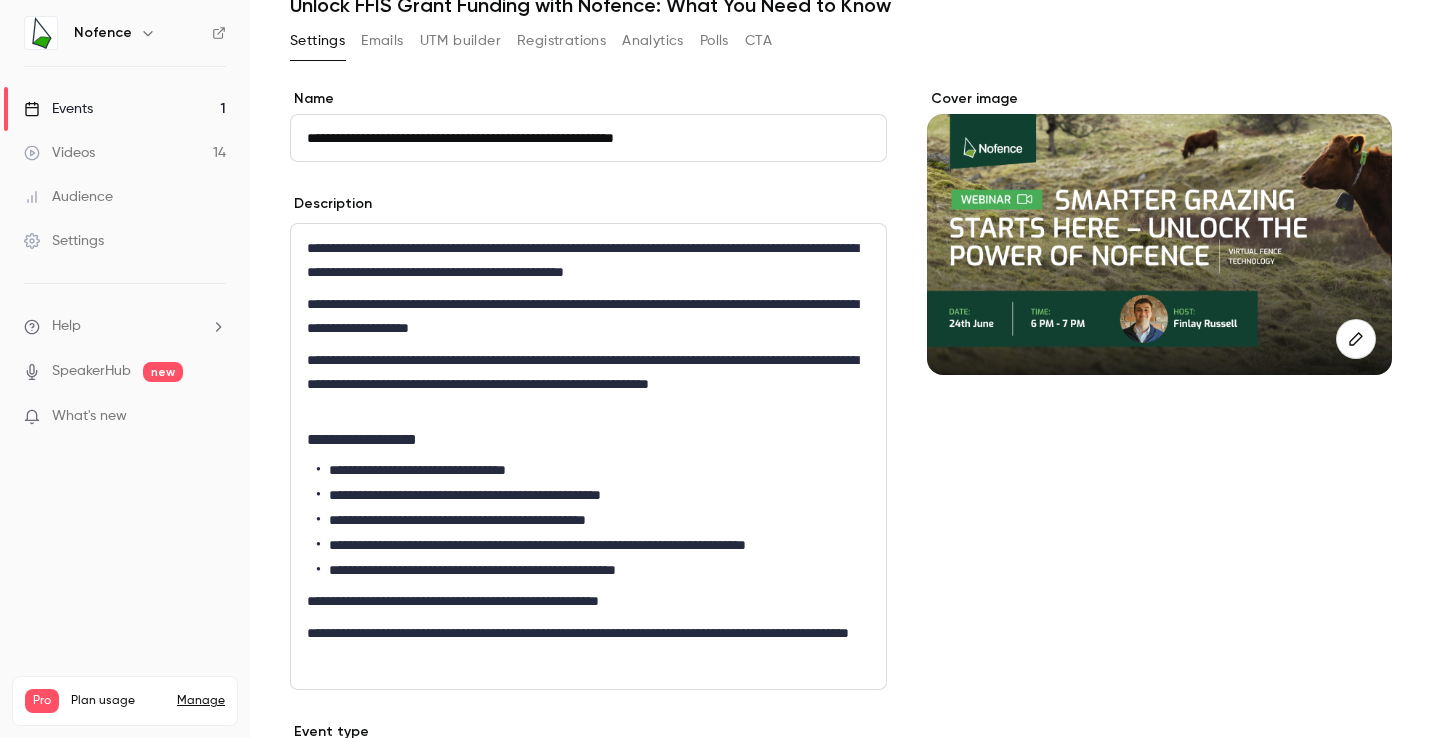 scroll, scrollTop: 70, scrollLeft: 0, axis: vertical 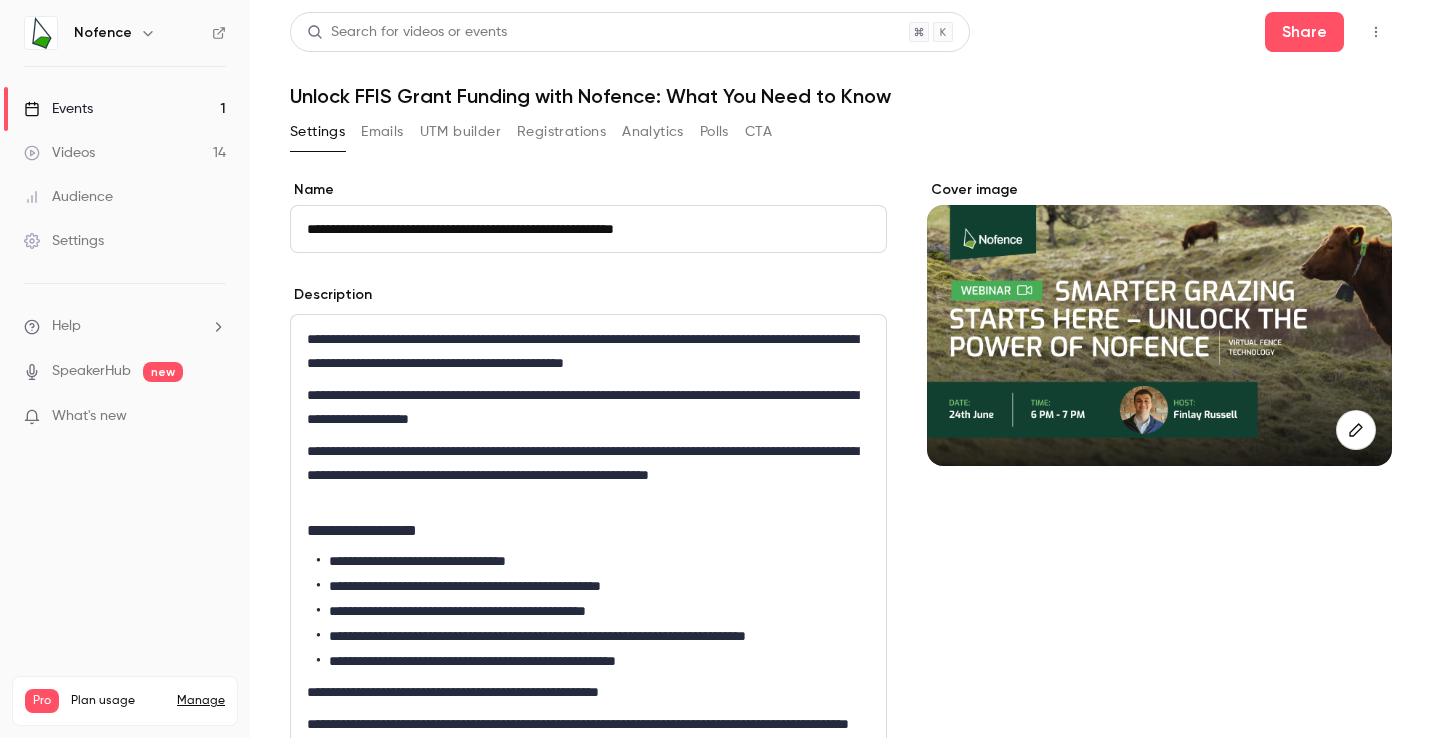 type 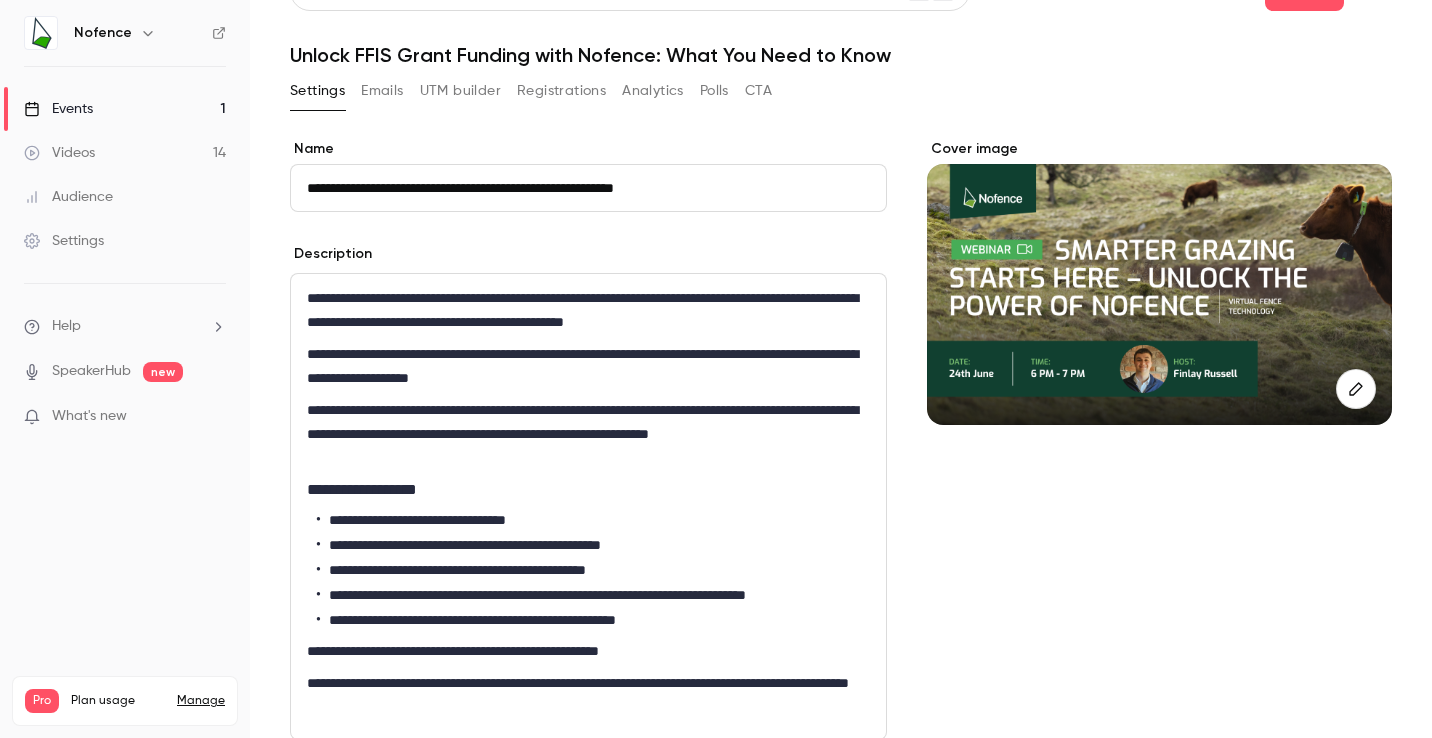 click on "**********" at bounding box center [588, 188] 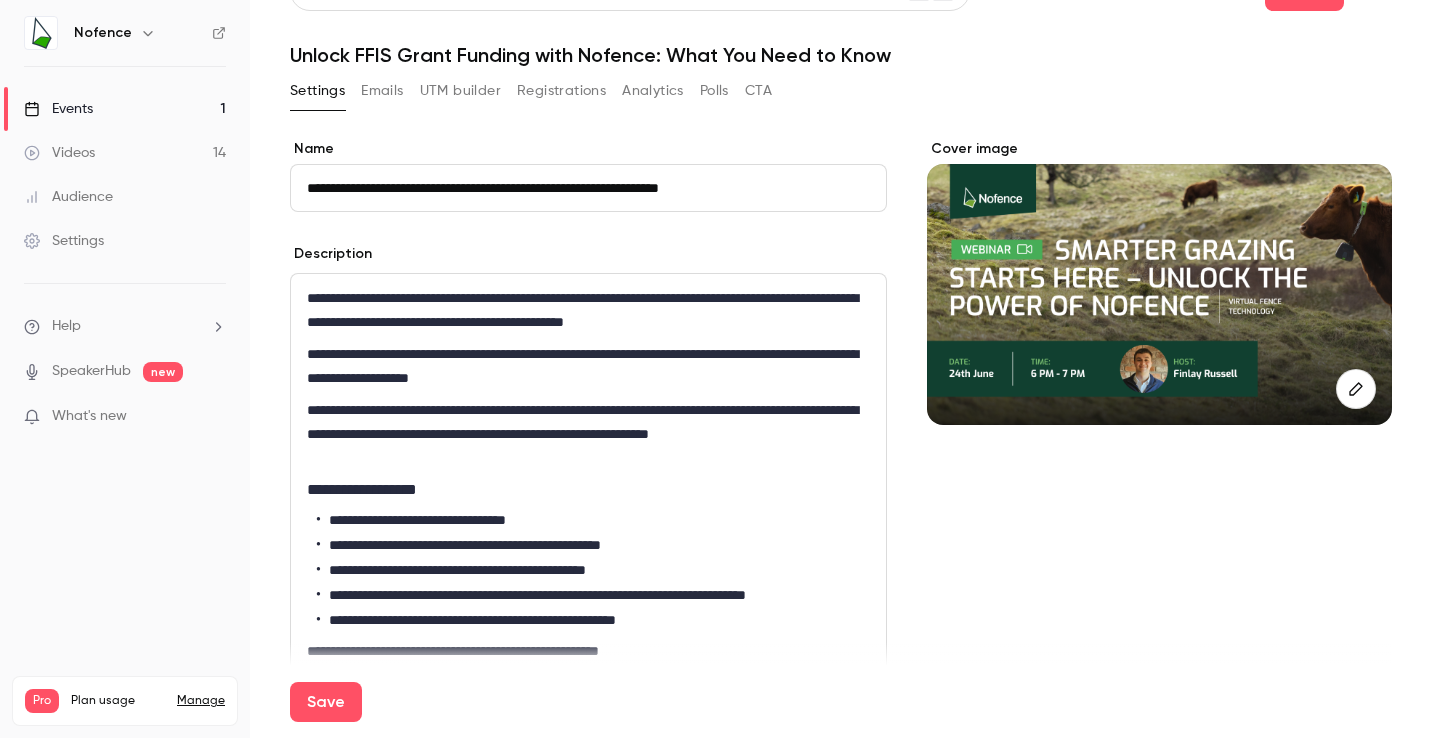 type on "**********" 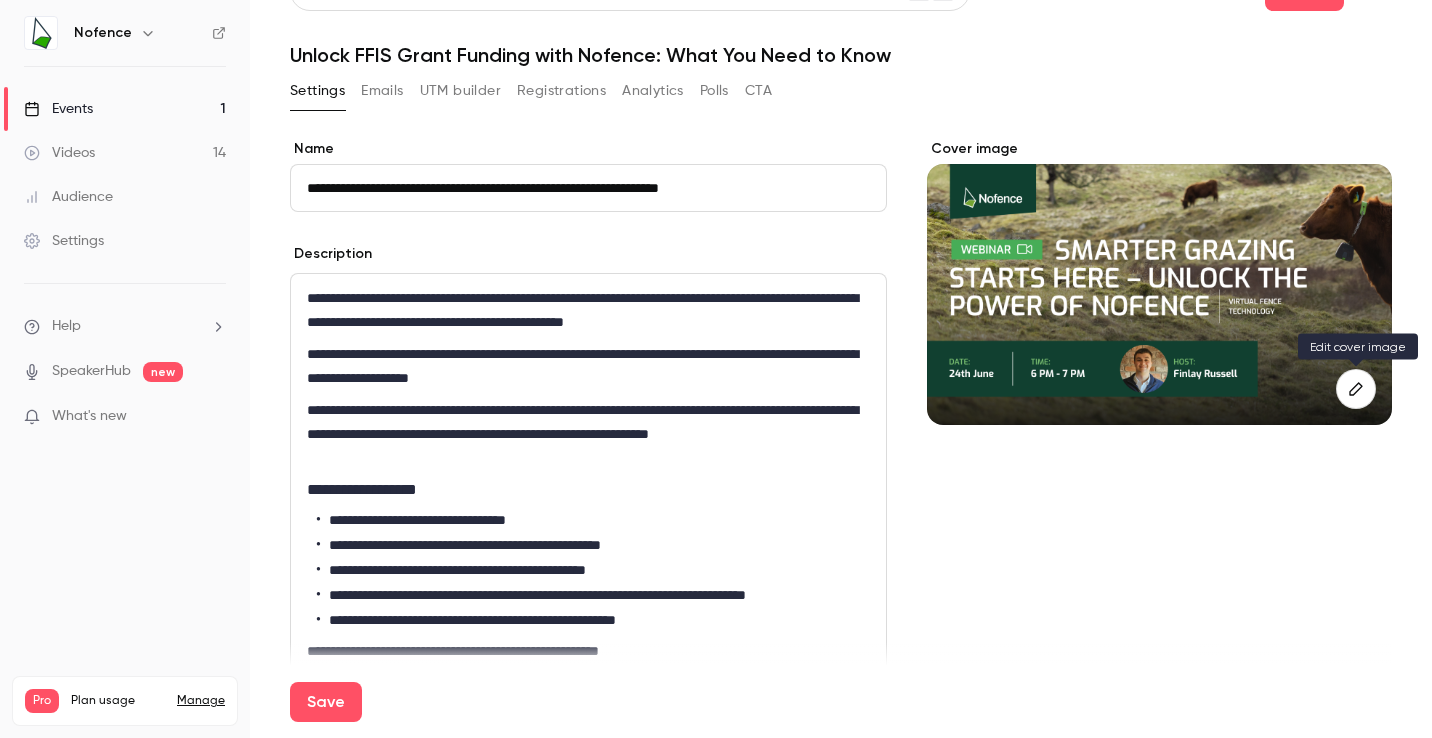 click 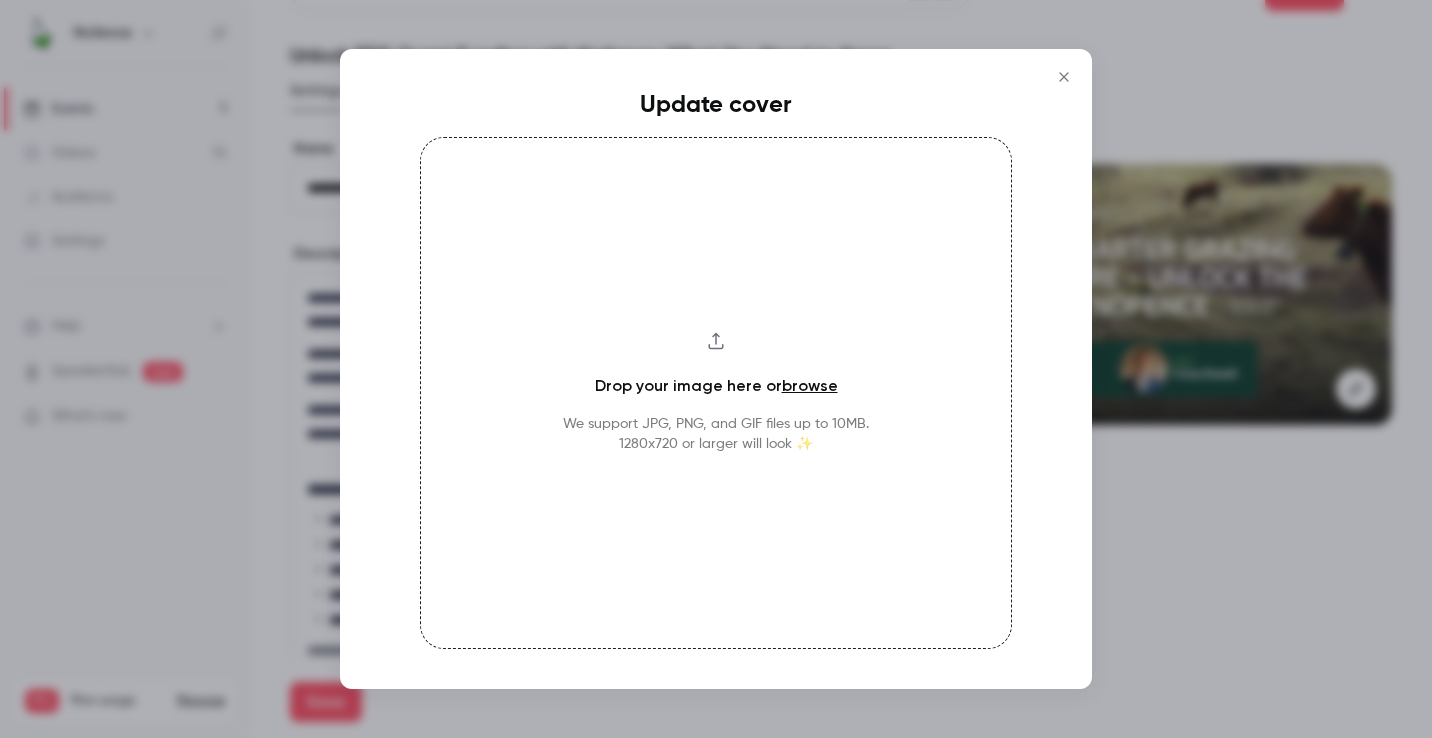 click 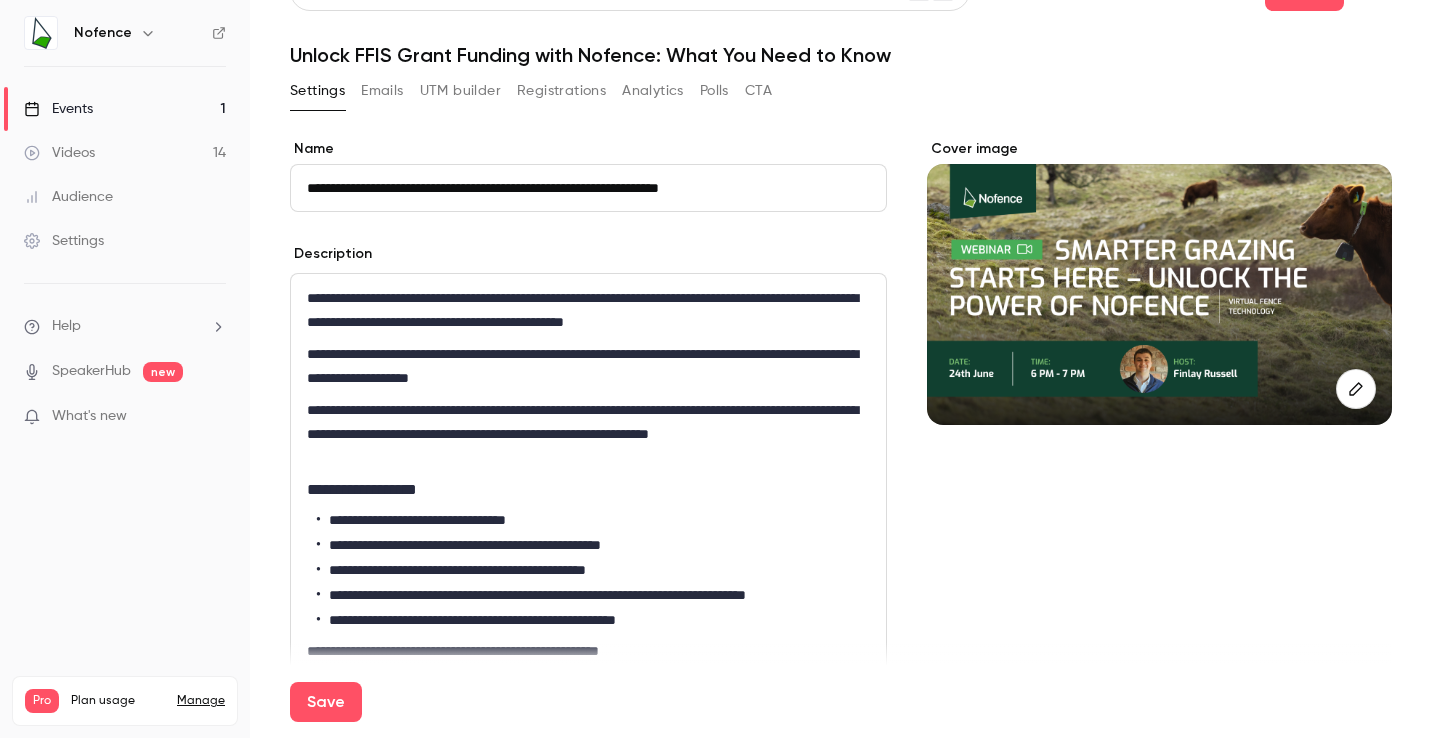 scroll, scrollTop: 0, scrollLeft: 0, axis: both 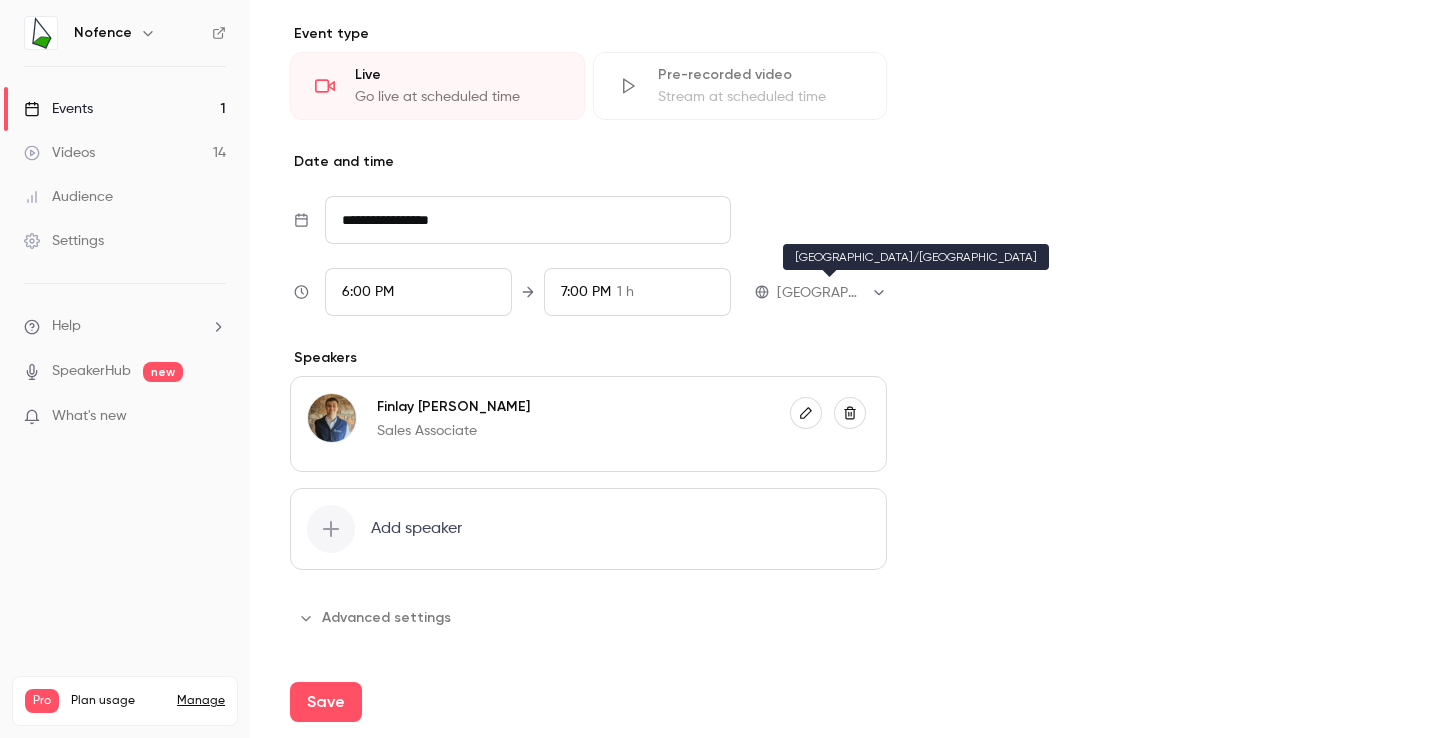click on "**********" at bounding box center [832, 292] 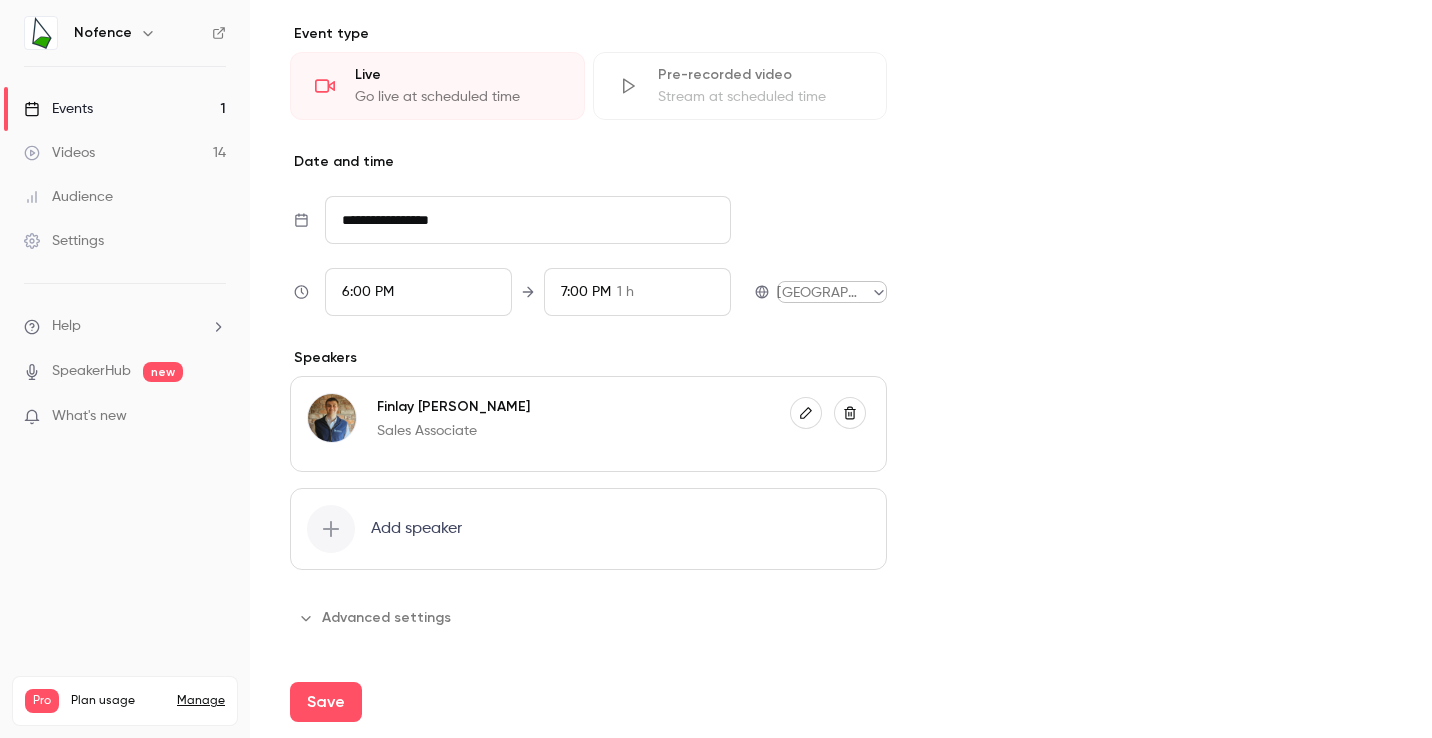 click on "**********" at bounding box center (716, 369) 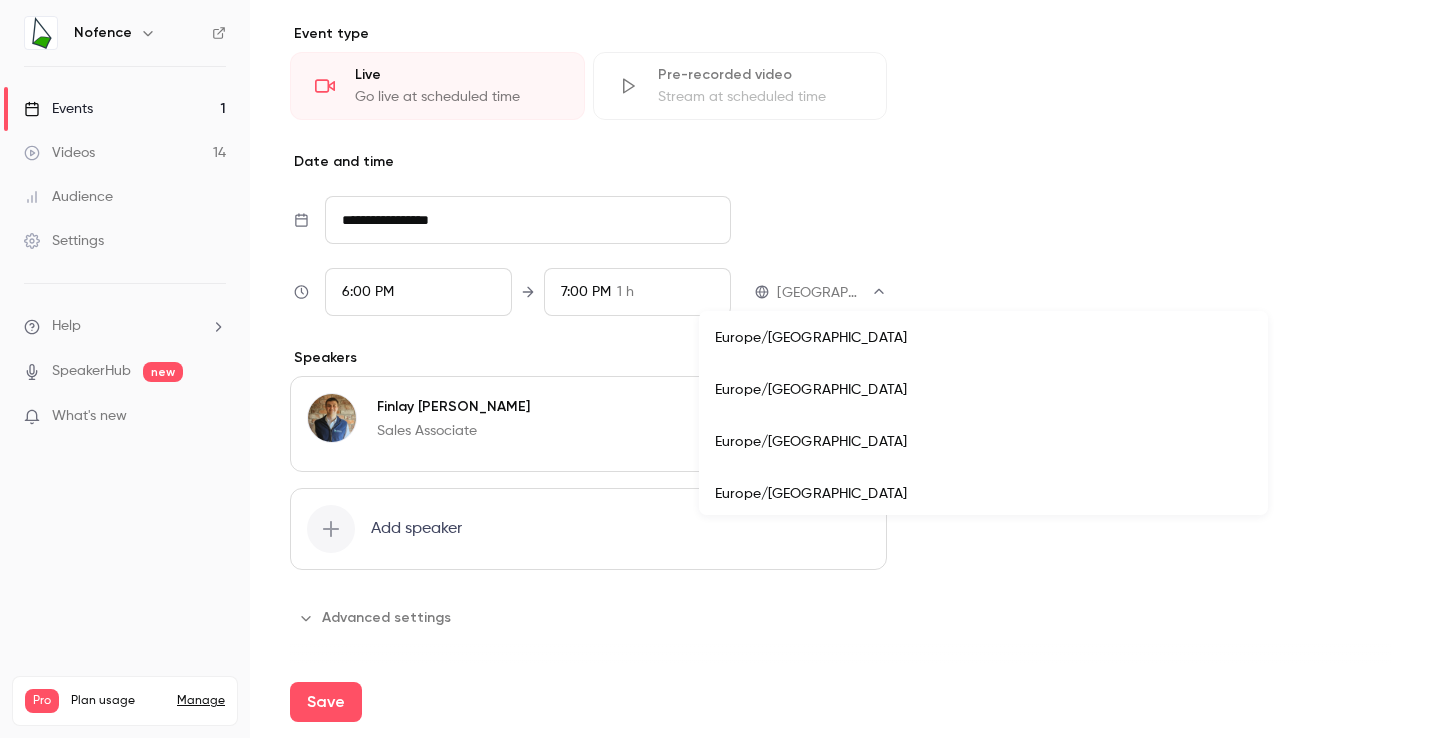 scroll, scrollTop: 17318, scrollLeft: 0, axis: vertical 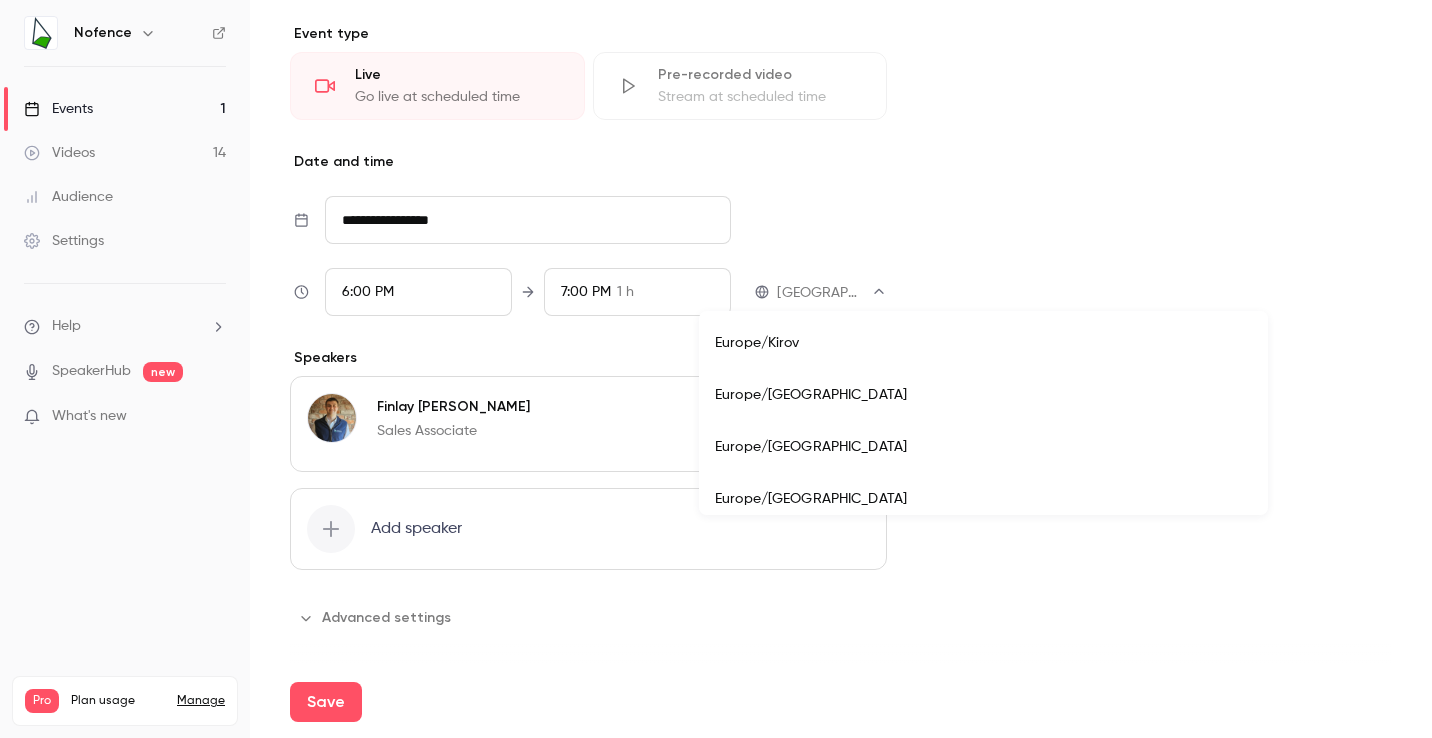 type 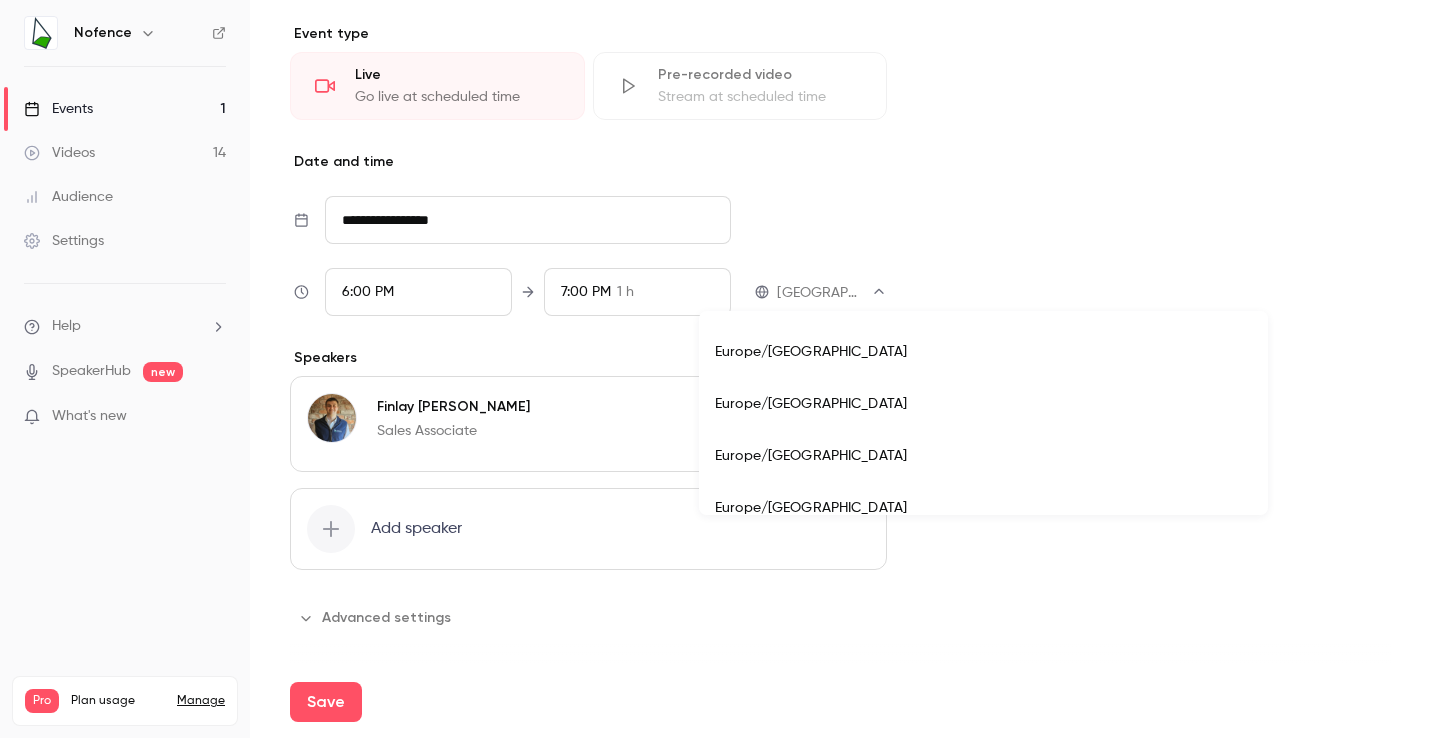 click on "Europe/[GEOGRAPHIC_DATA]" at bounding box center [983, 456] 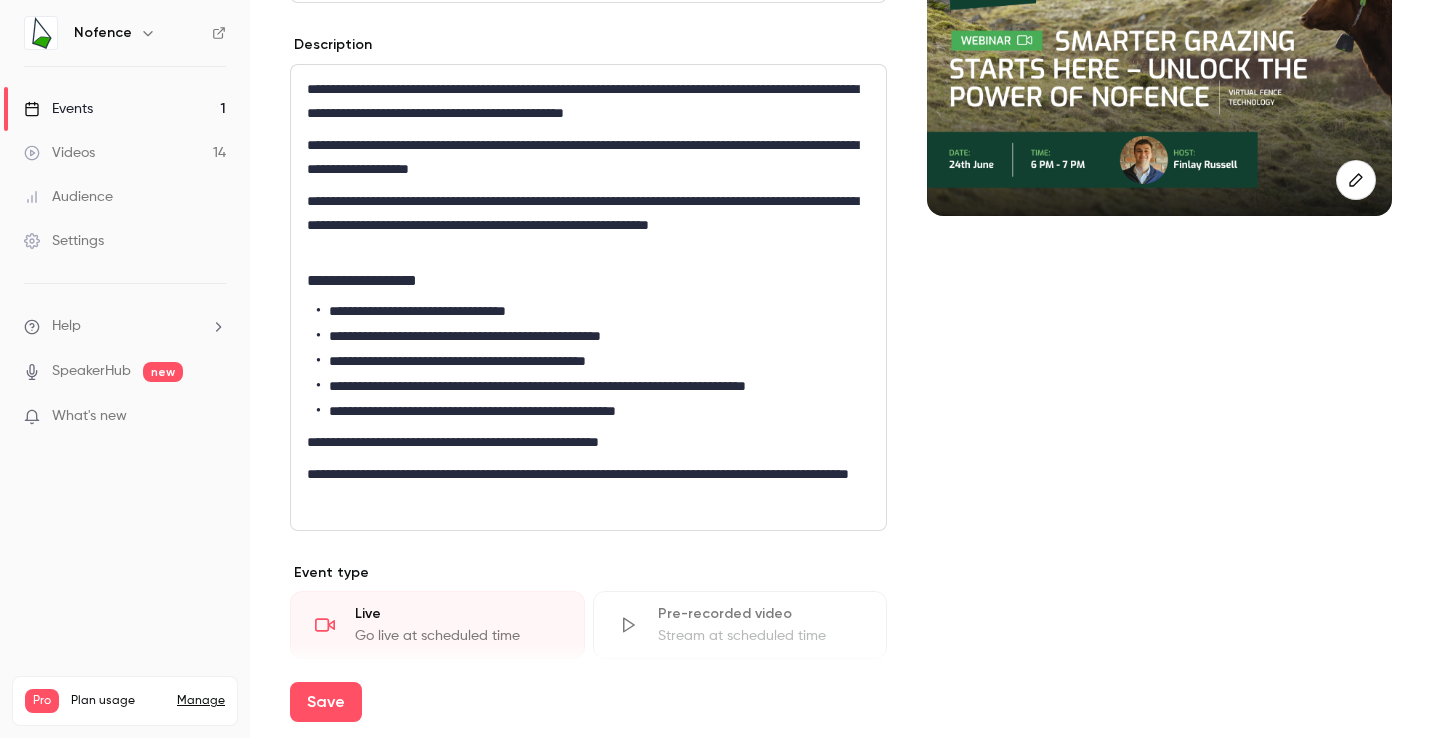 scroll, scrollTop: 529, scrollLeft: 0, axis: vertical 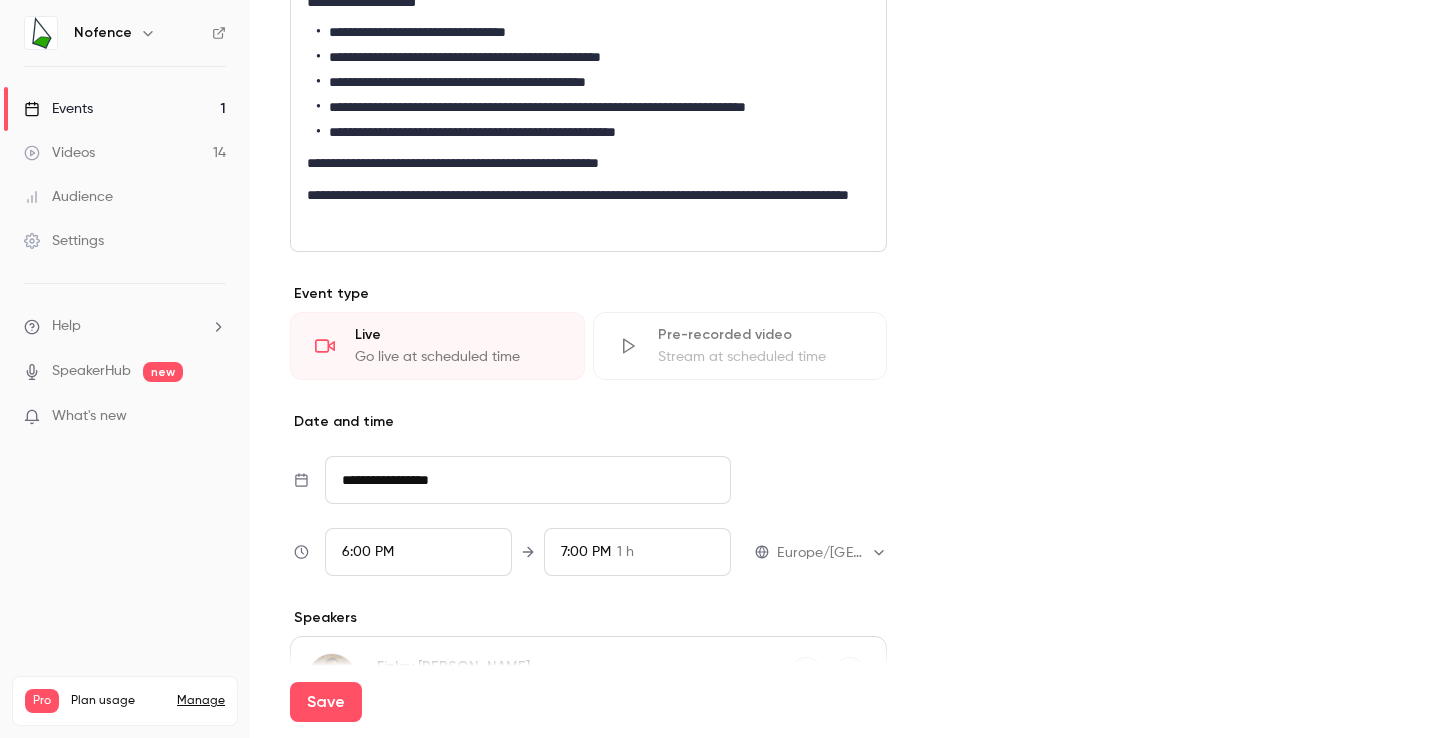 click on "**********" at bounding box center (528, 480) 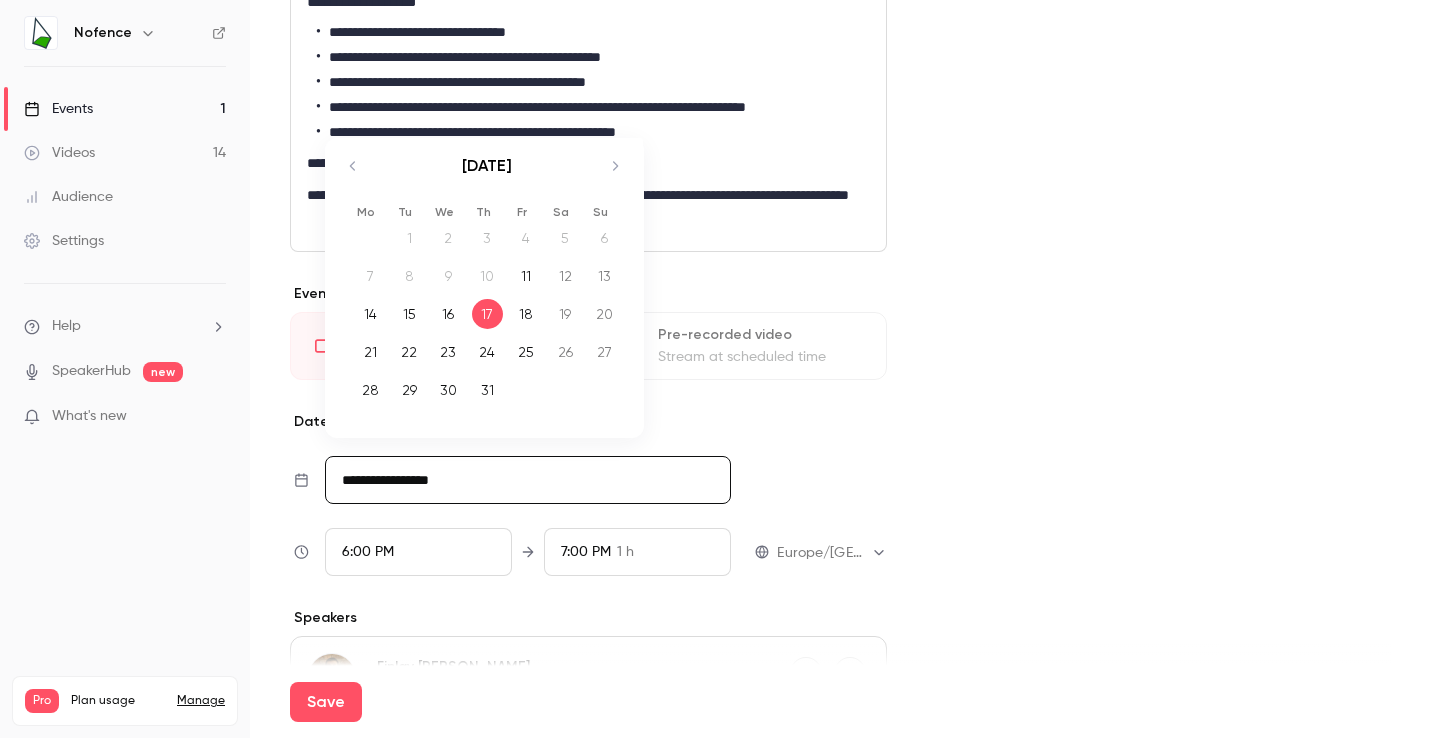 click on "Cover image" at bounding box center (1159, 272) 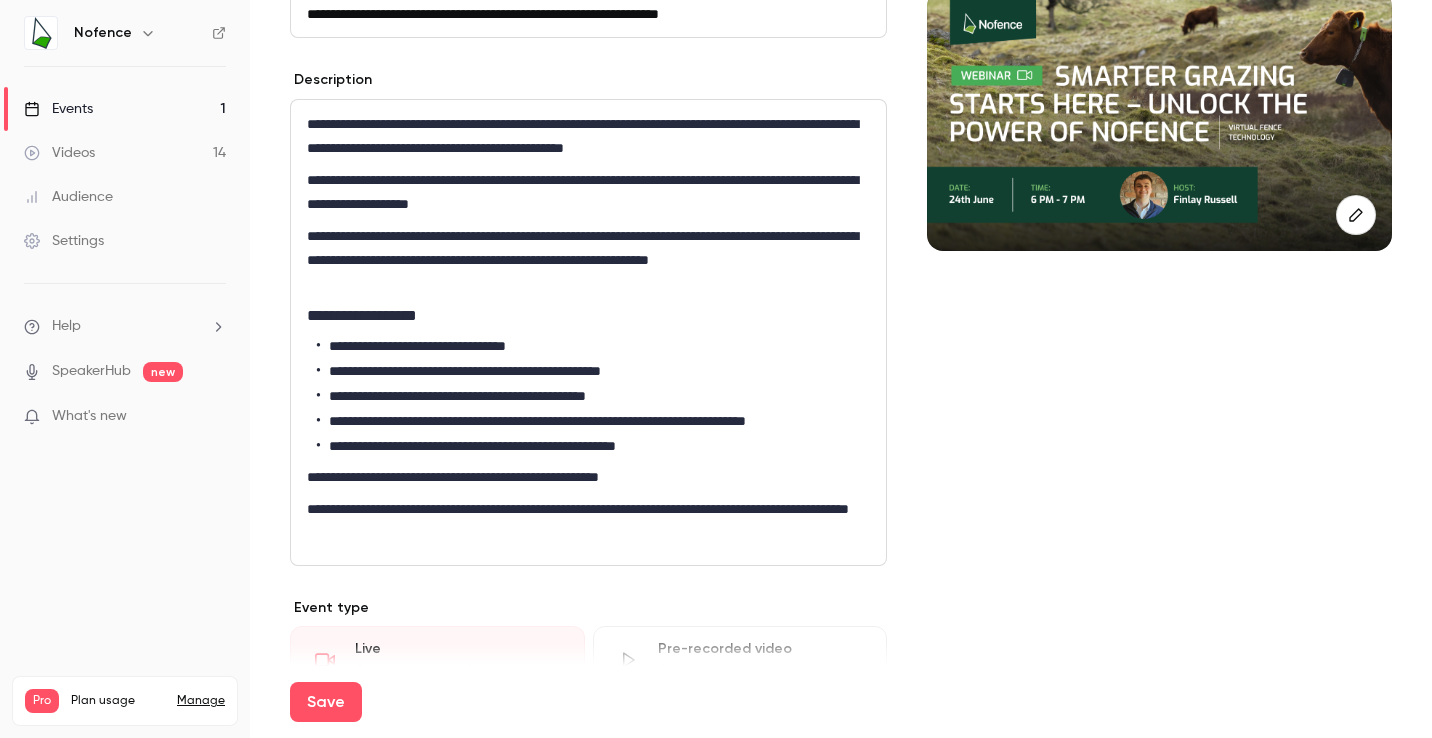 scroll, scrollTop: 273, scrollLeft: 0, axis: vertical 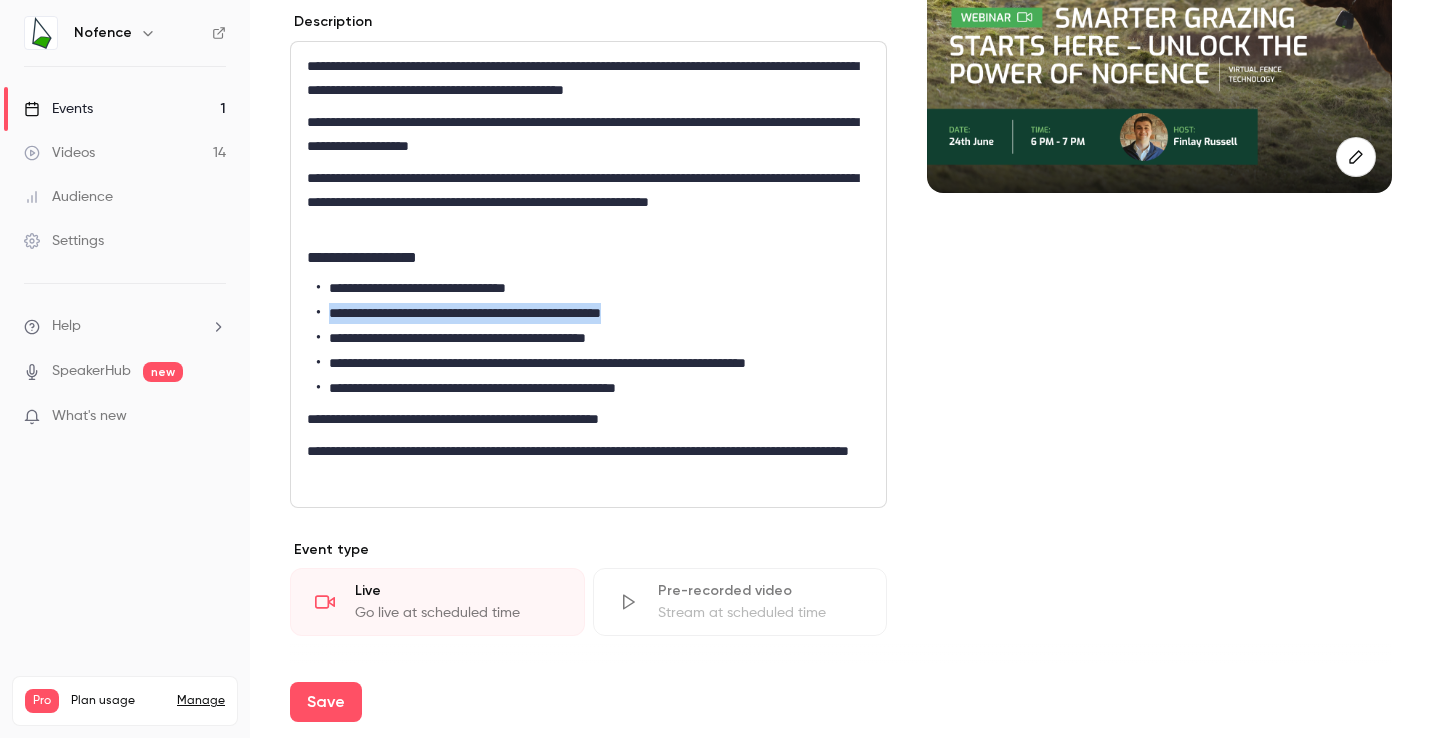 drag, startPoint x: 717, startPoint y: 309, endPoint x: 292, endPoint y: 304, distance: 425.02942 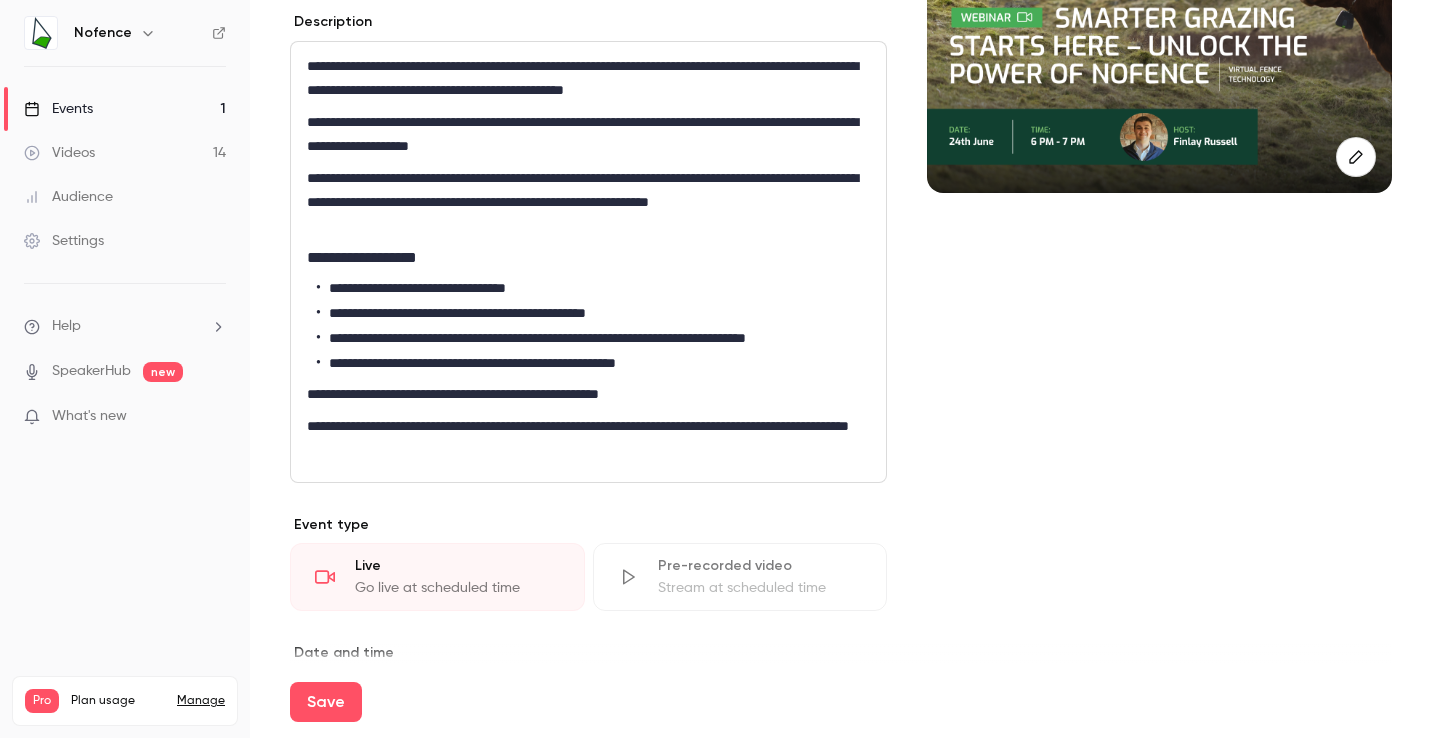 click on "**********" at bounding box center (593, 313) 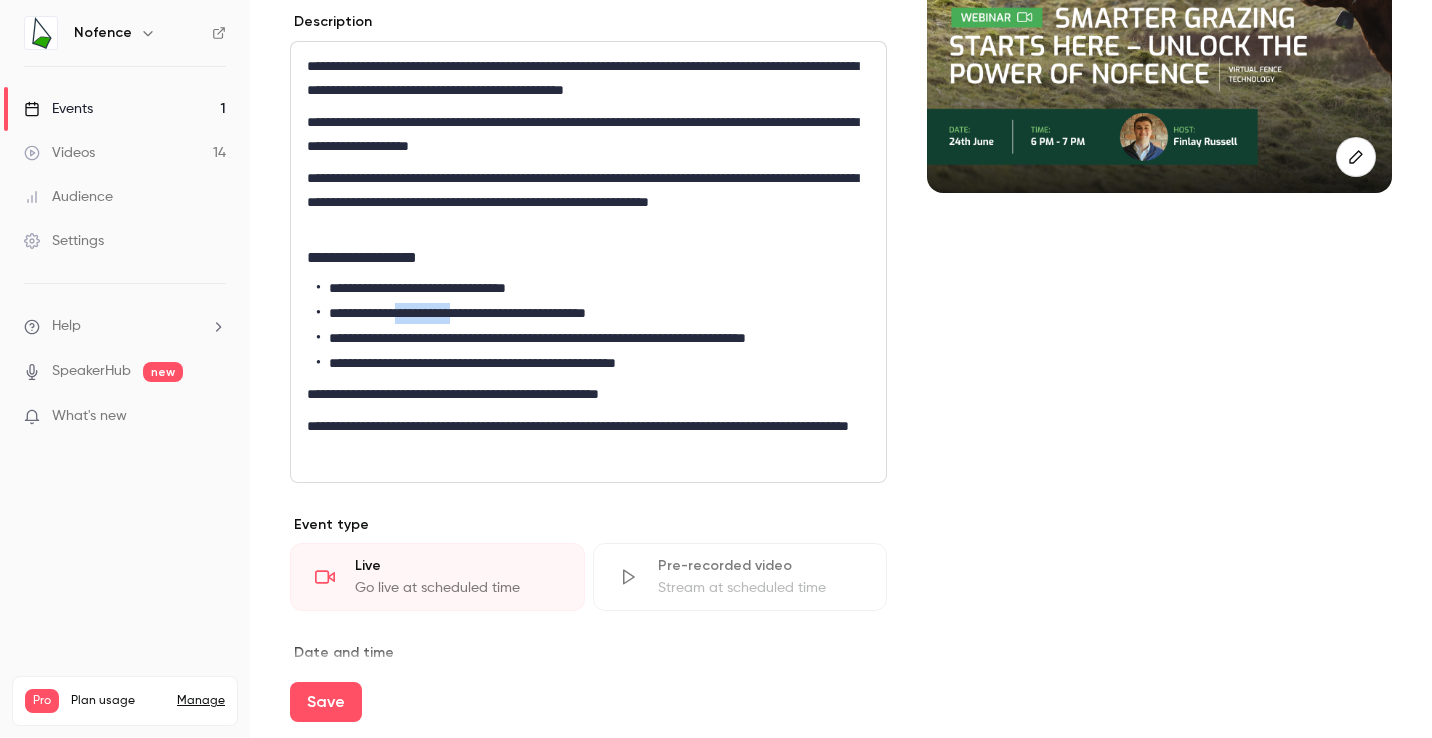 click on "**********" at bounding box center (593, 313) 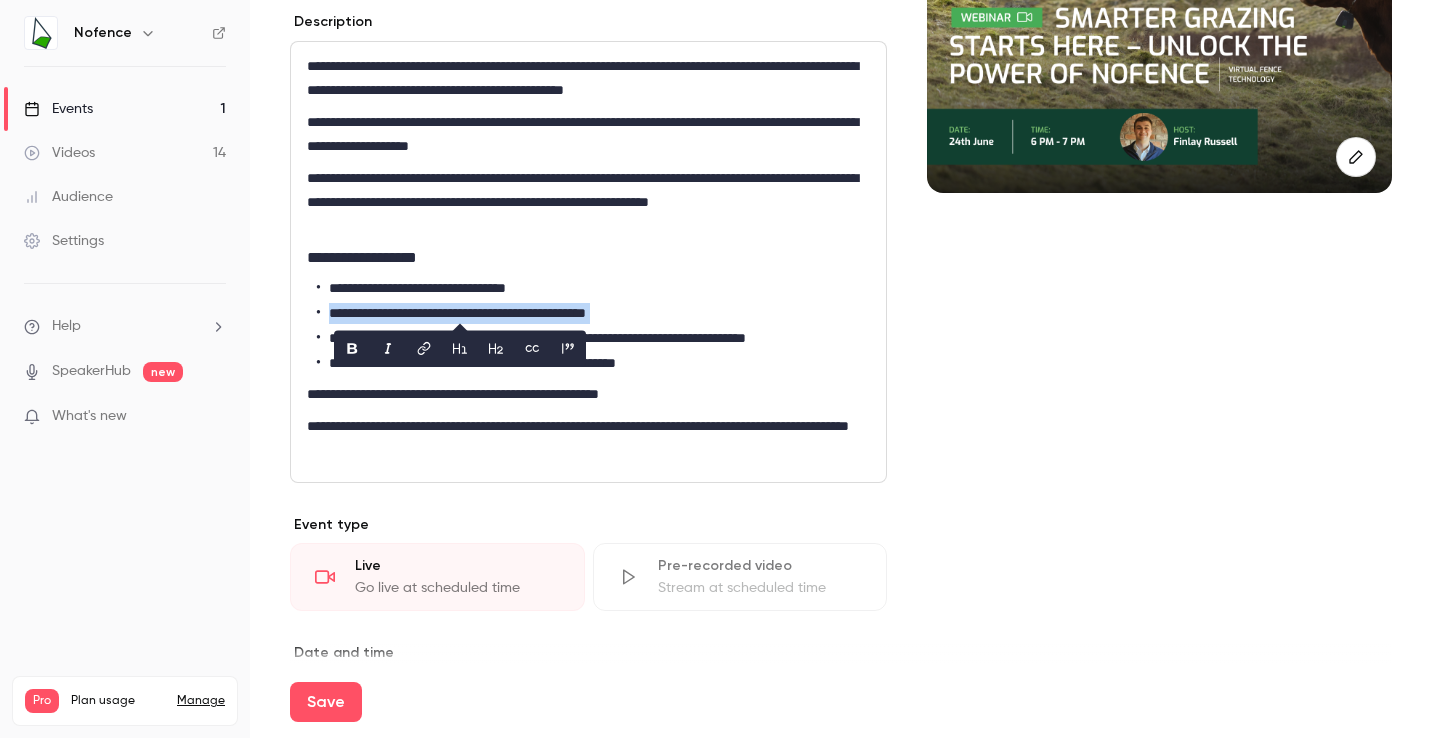 click on "**********" at bounding box center [593, 313] 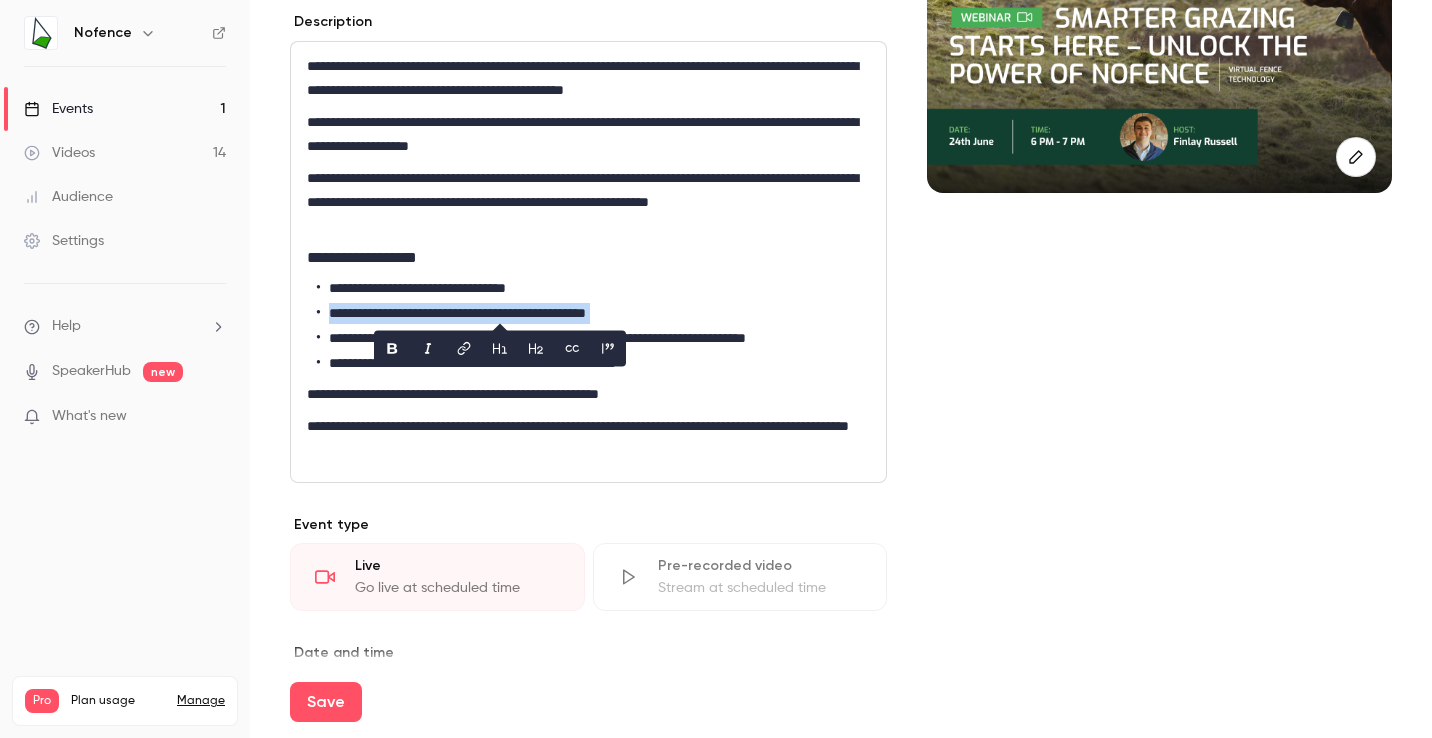 click on "**********" at bounding box center [593, 313] 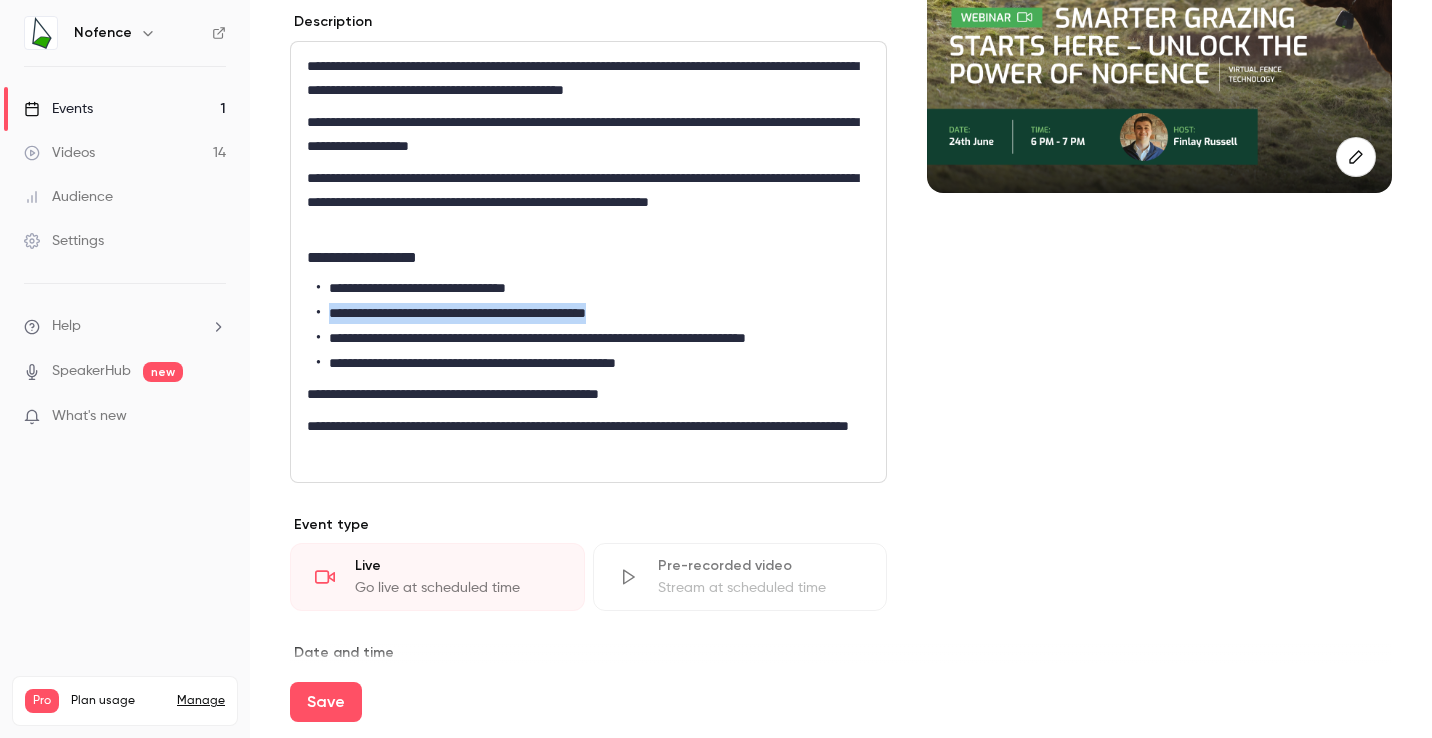 drag, startPoint x: 674, startPoint y: 315, endPoint x: 331, endPoint y: 310, distance: 343.03644 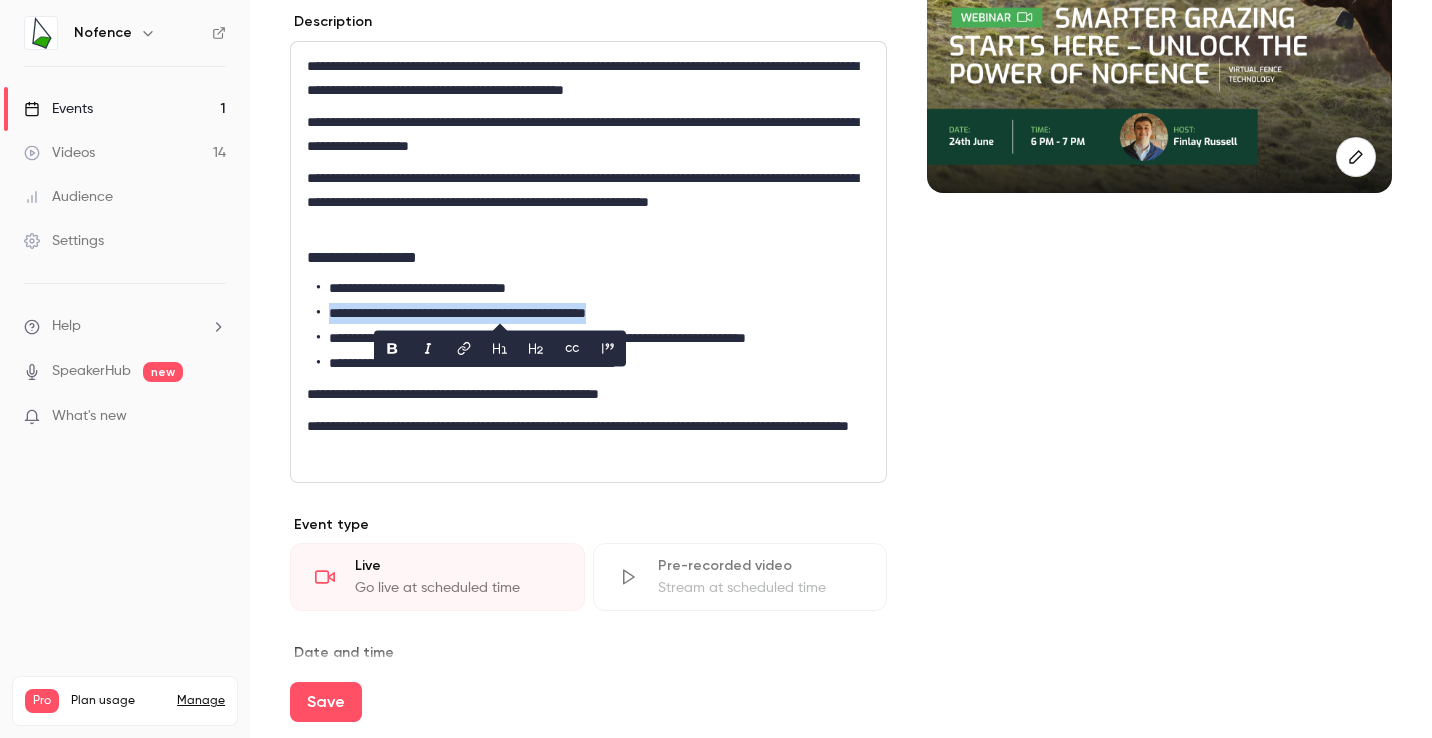 type 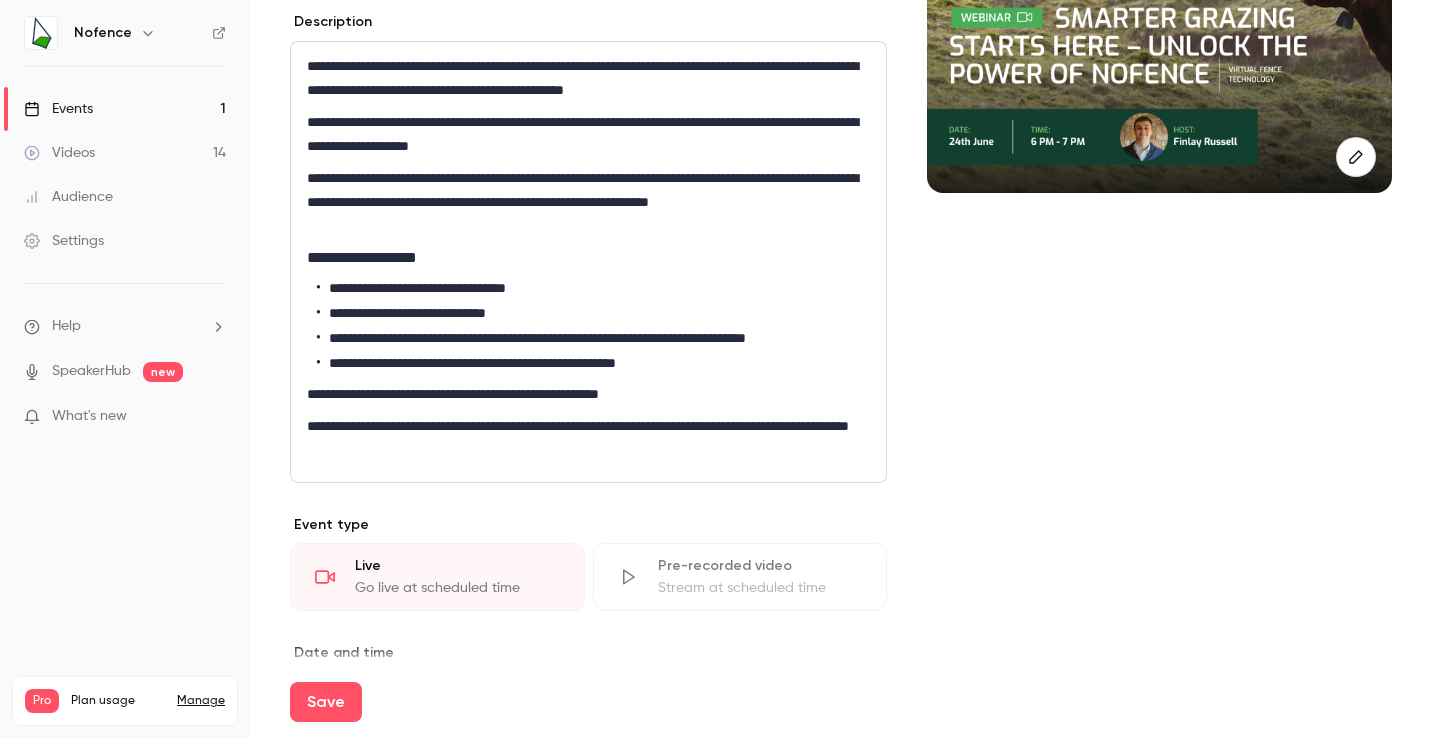 click on "**********" at bounding box center [593, 363] 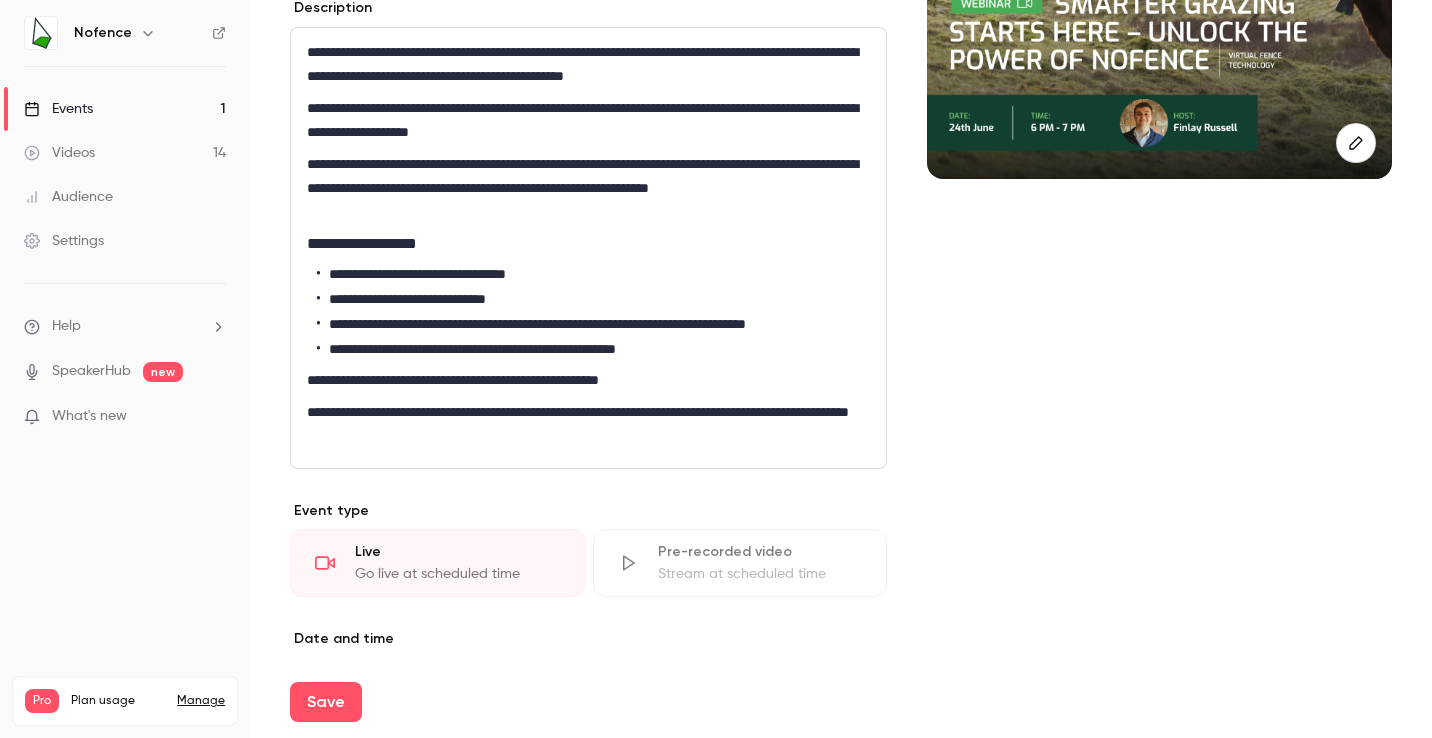 click on "Cover image" at bounding box center [1159, 502] 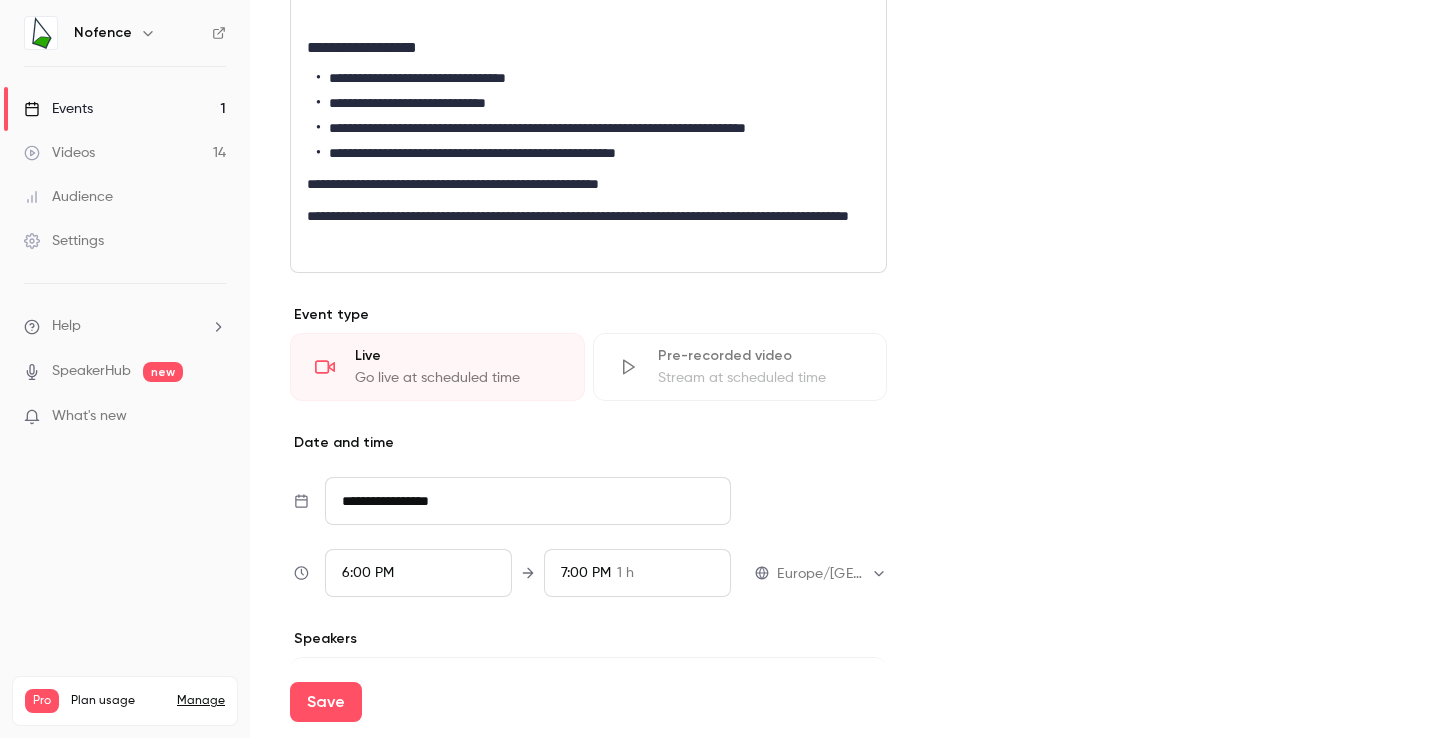 scroll, scrollTop: 521, scrollLeft: 0, axis: vertical 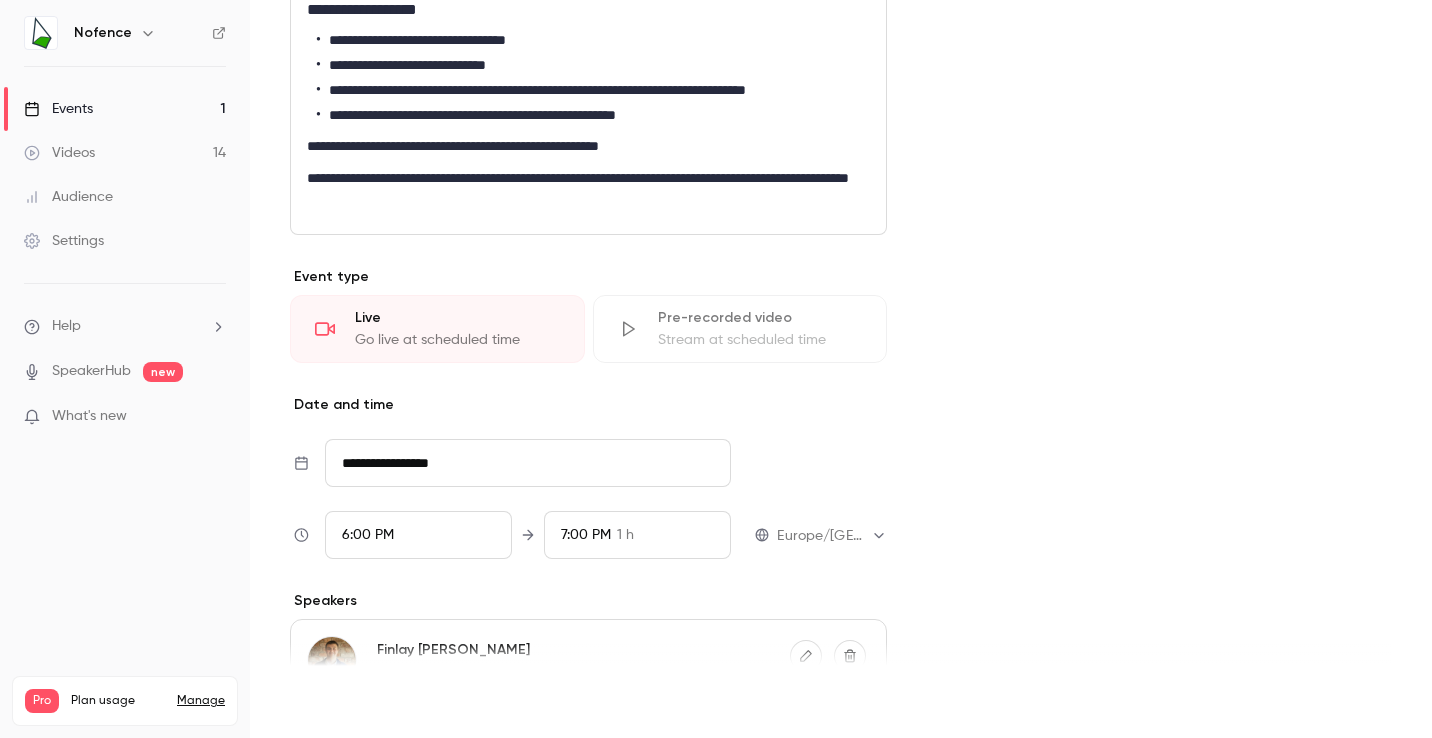 click on "Save" at bounding box center [326, 702] 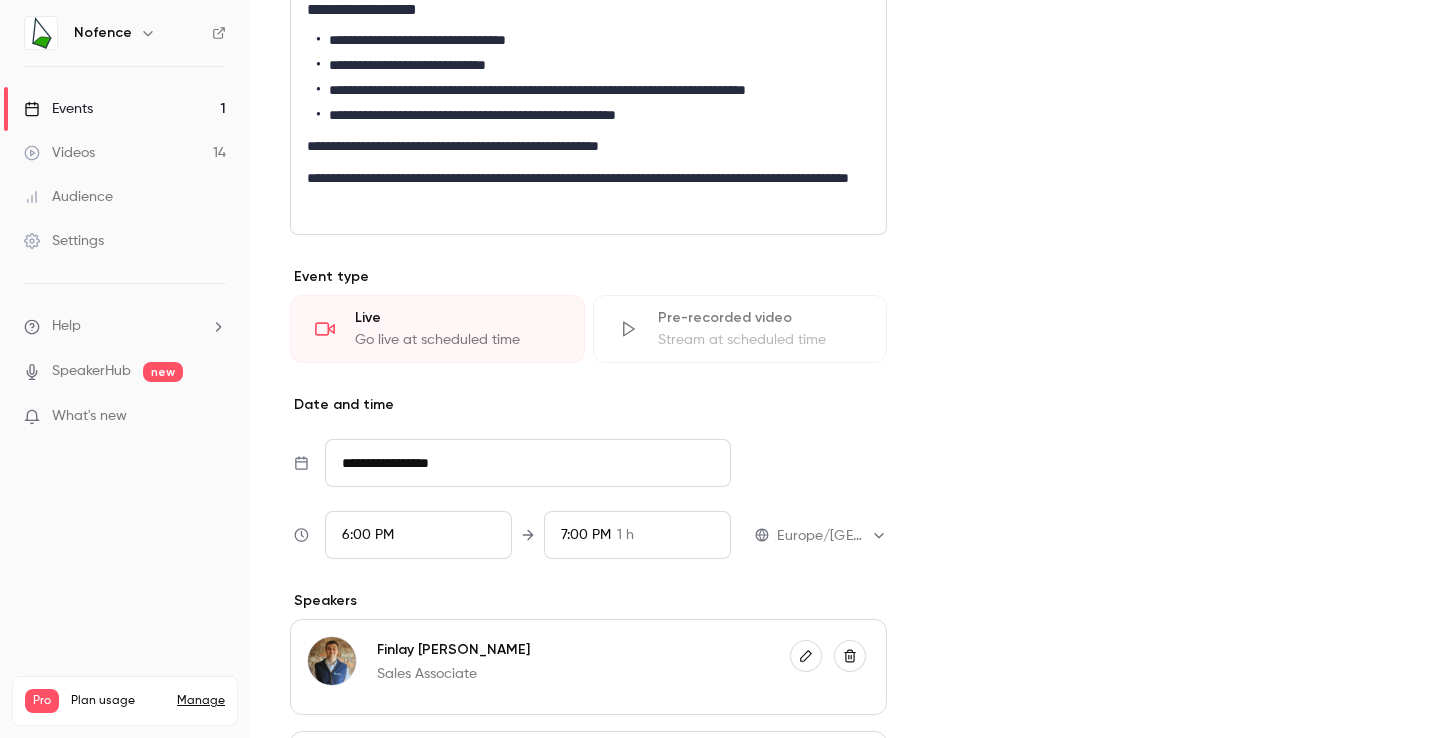 type on "**********" 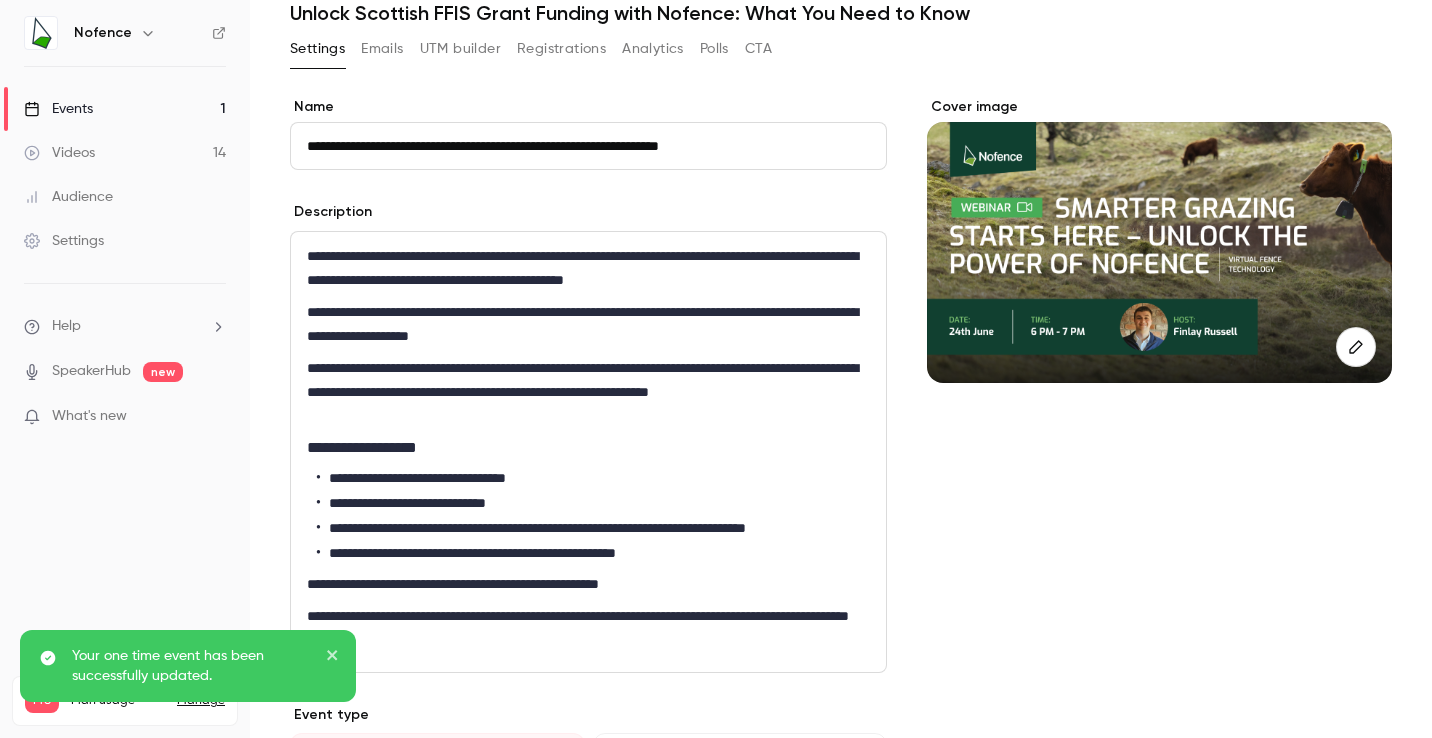 scroll, scrollTop: 102, scrollLeft: 0, axis: vertical 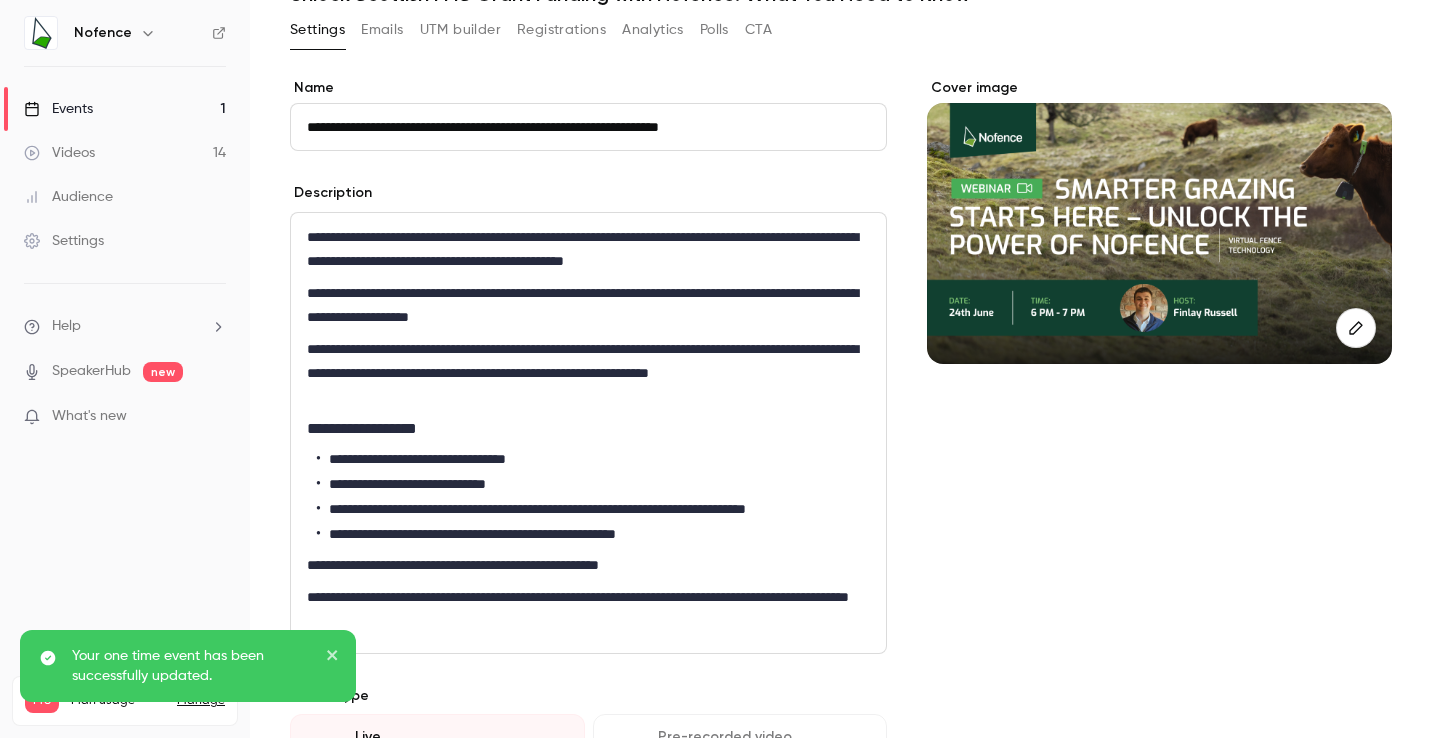click on "Emails" at bounding box center (382, 30) 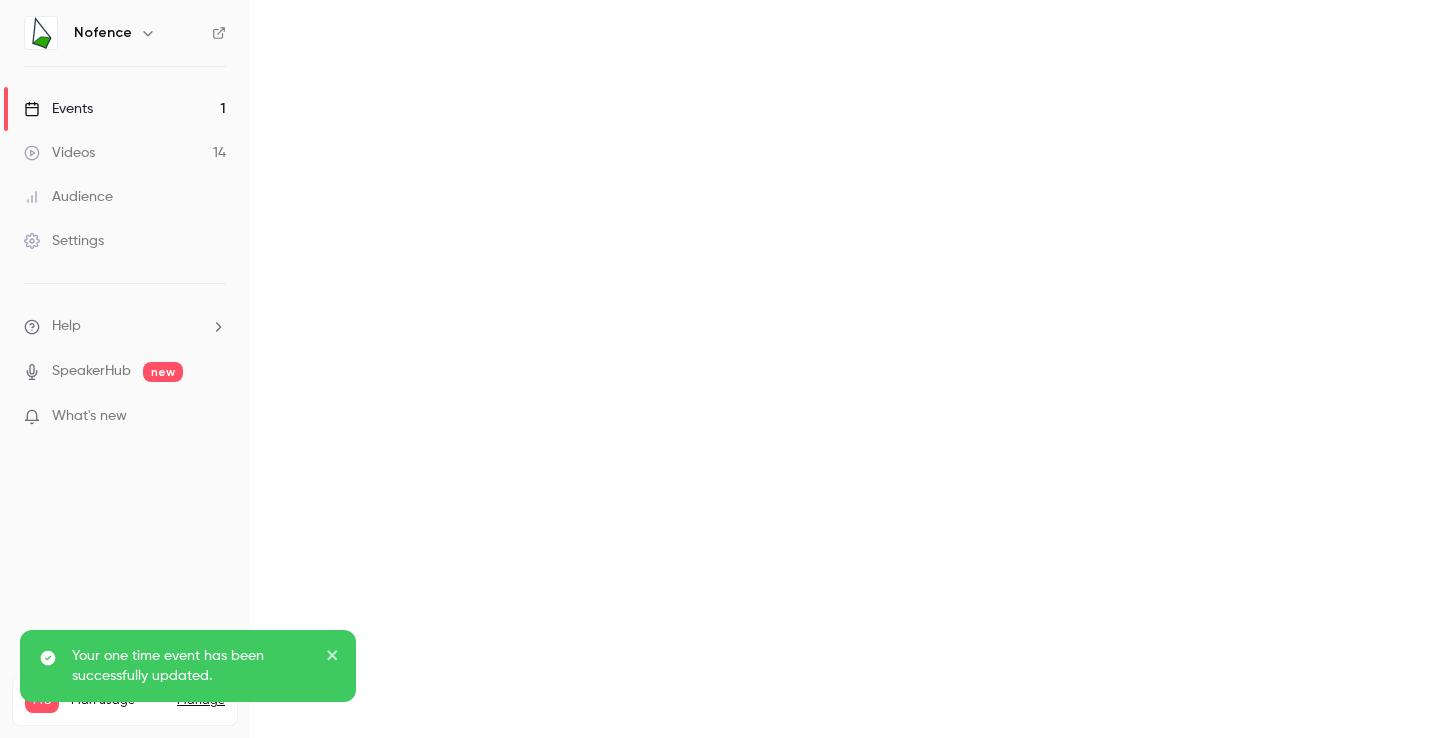 scroll, scrollTop: 0, scrollLeft: 0, axis: both 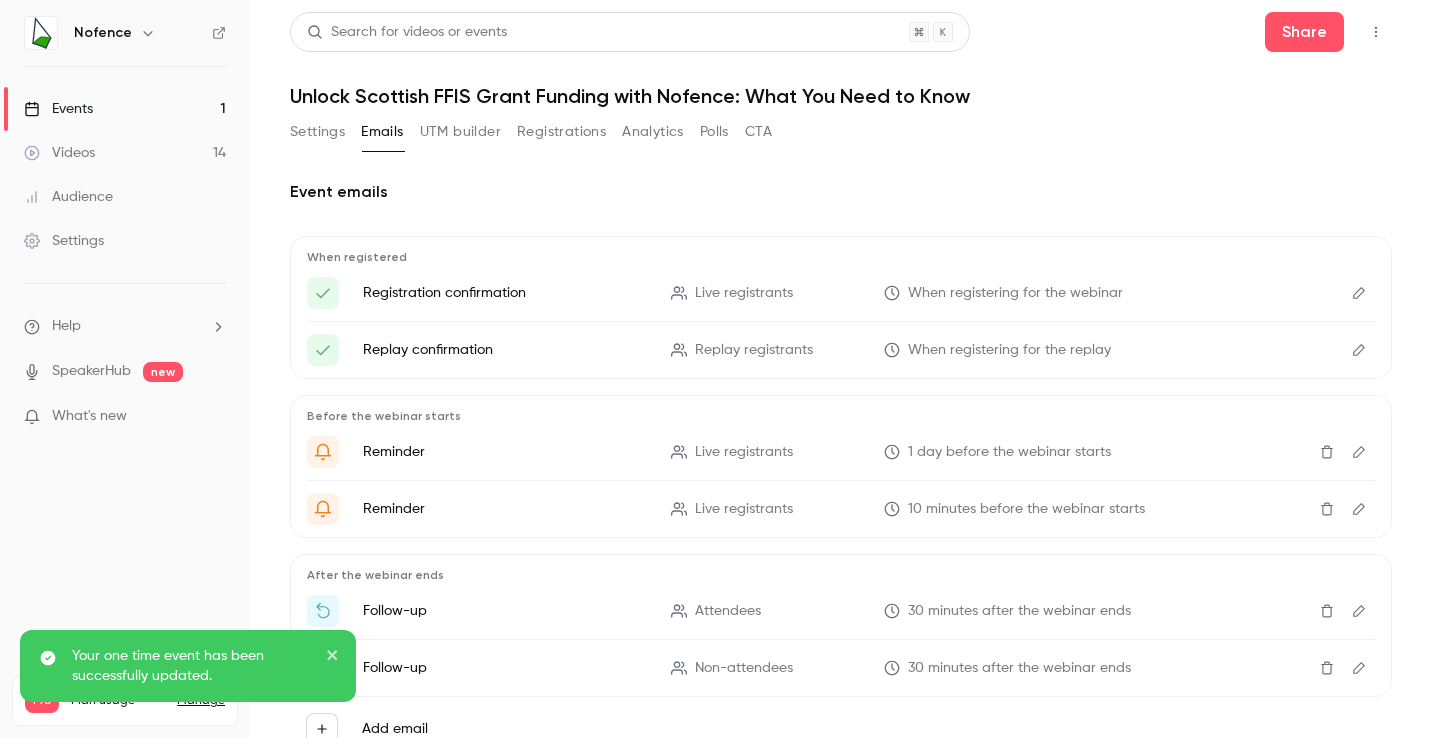 click on "UTM builder" at bounding box center (460, 132) 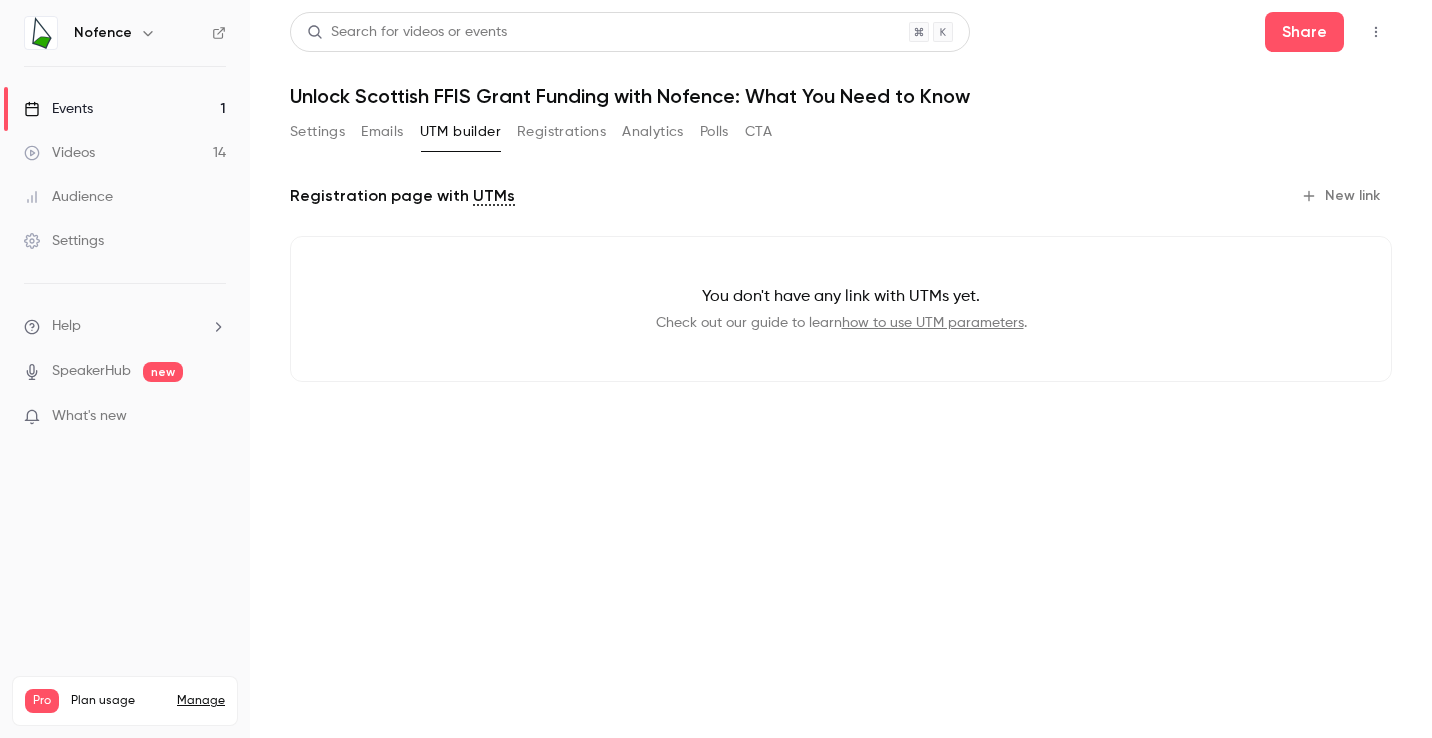 click on "Registrations" at bounding box center [561, 132] 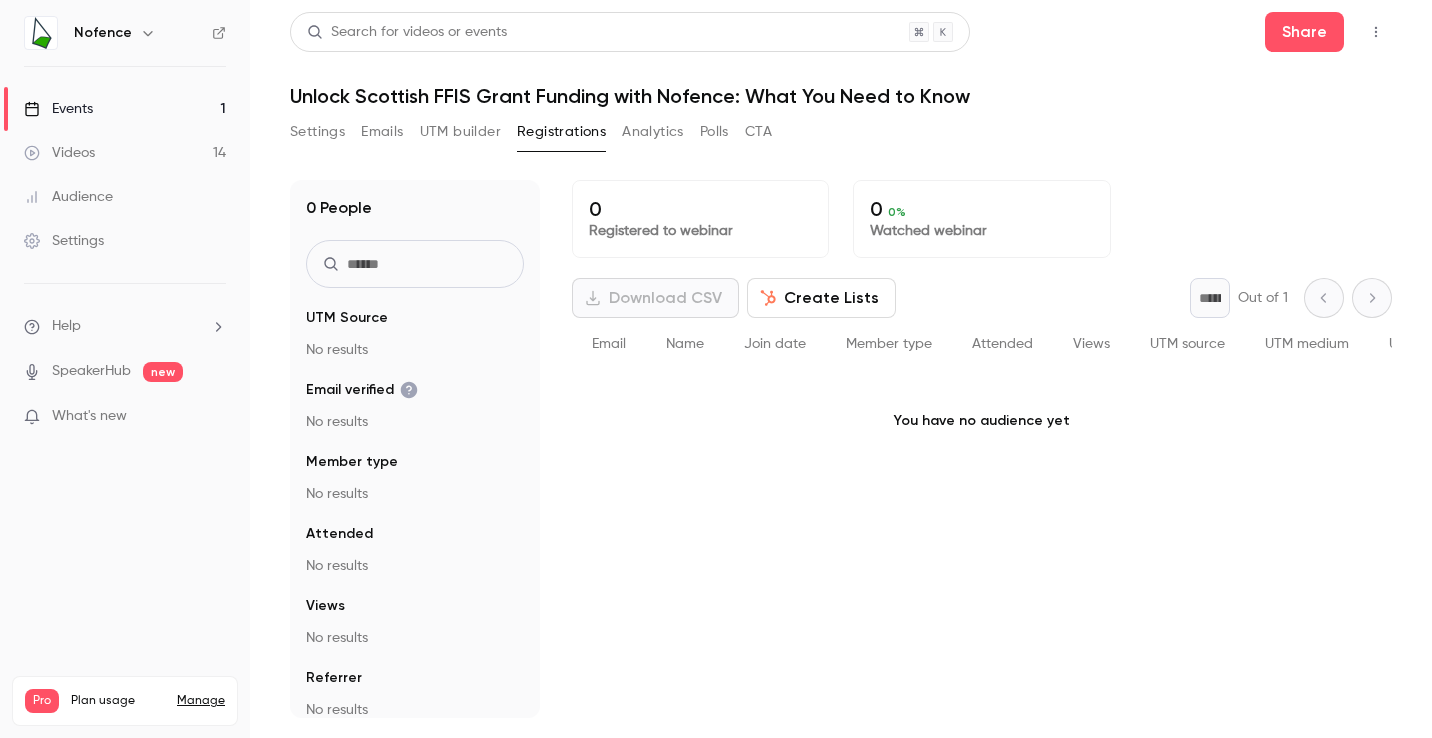 click on "Settings" at bounding box center (317, 132) 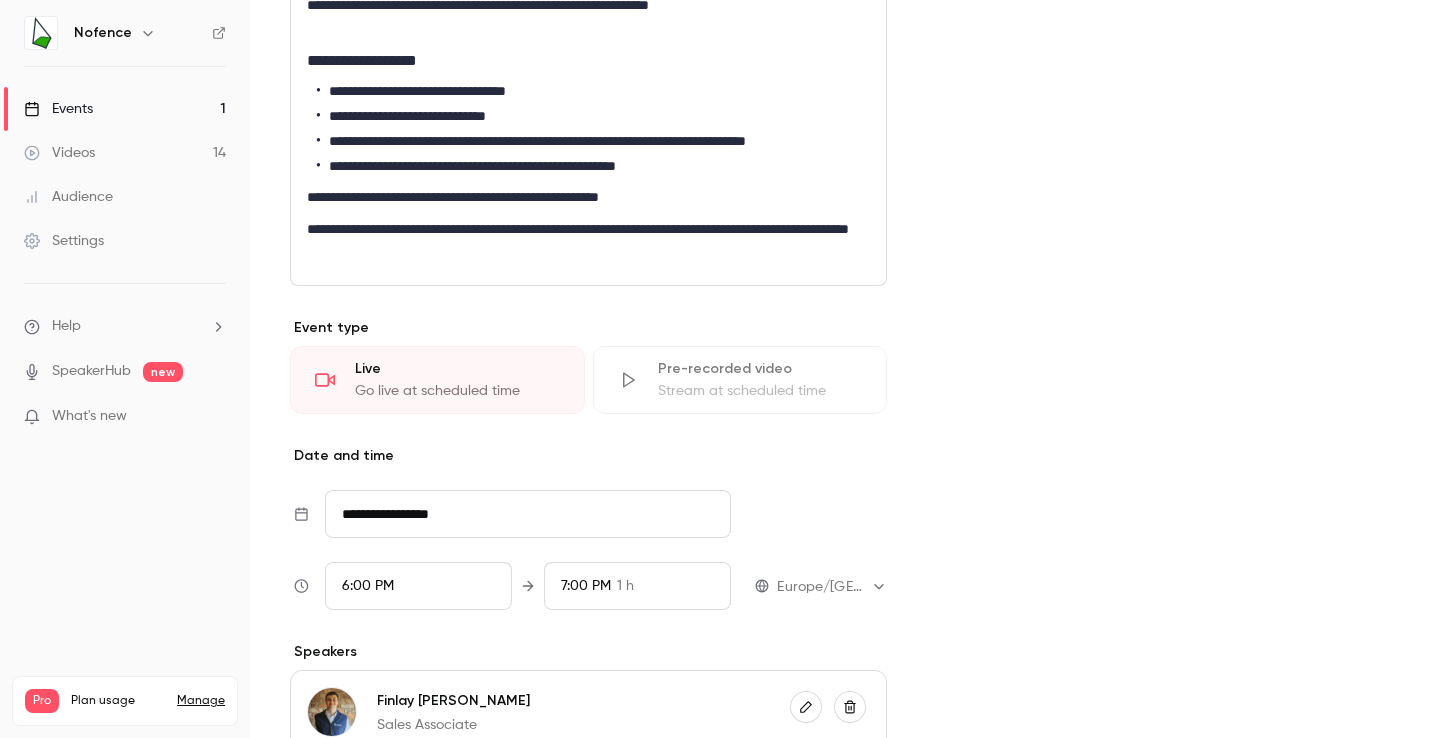 scroll, scrollTop: 0, scrollLeft: 0, axis: both 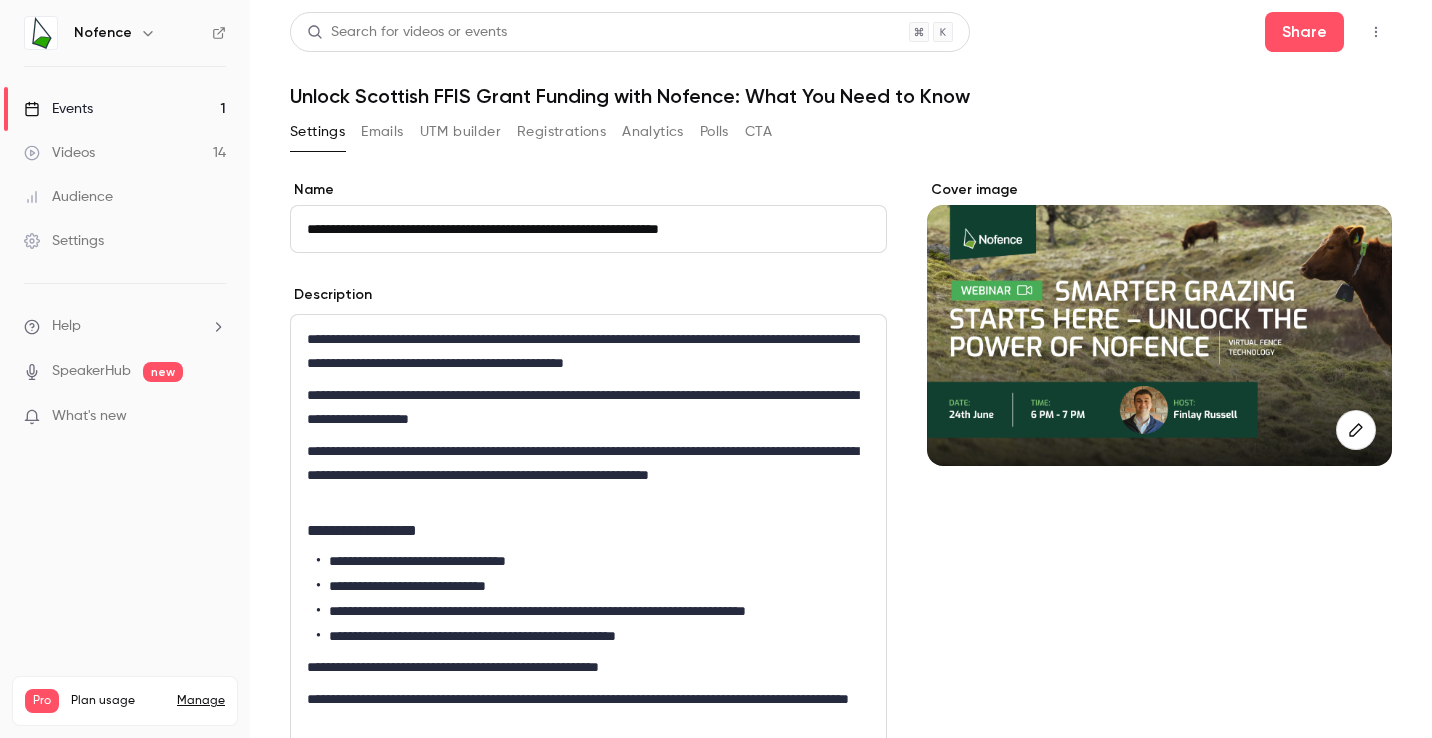 click on "Cover image" at bounding box center (1159, 789) 